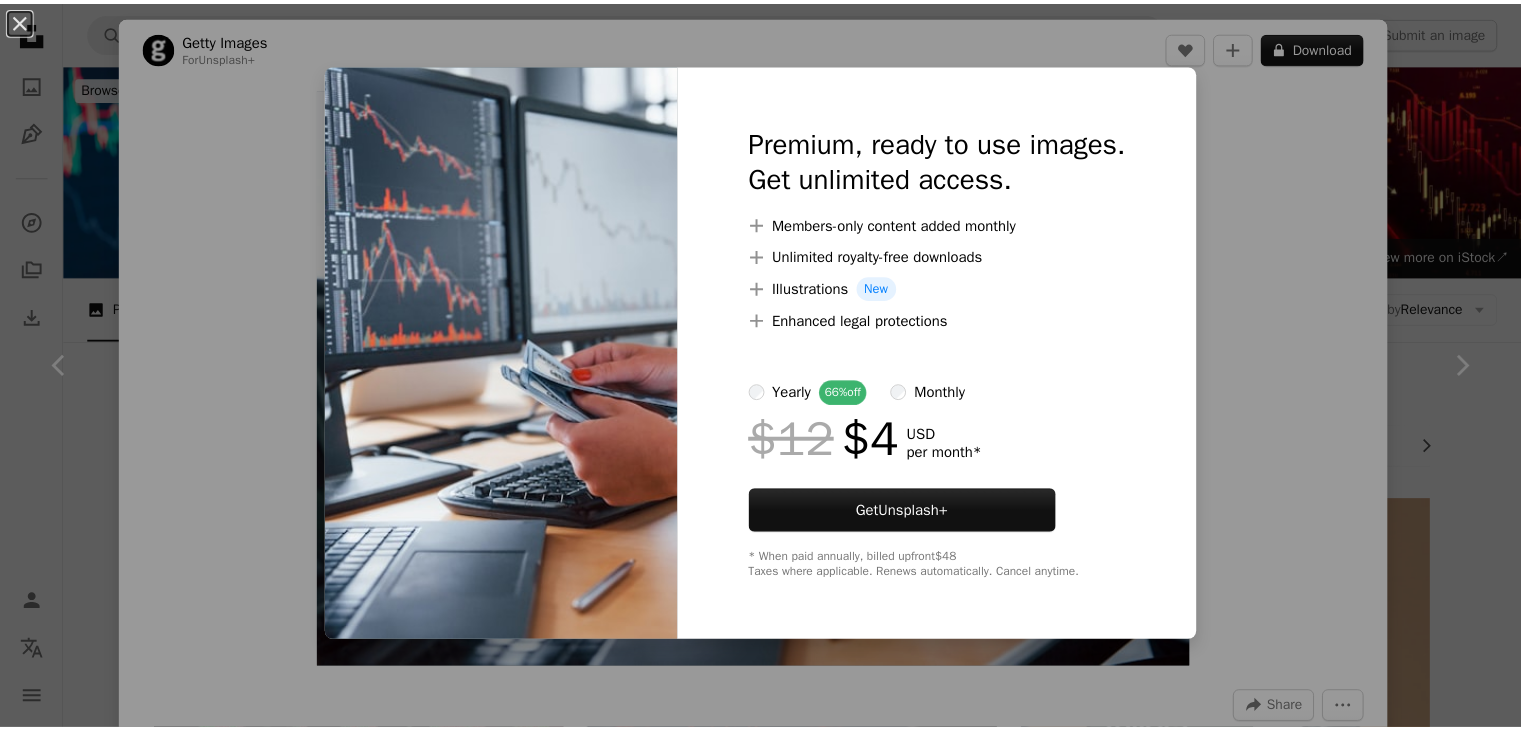scroll, scrollTop: 1400, scrollLeft: 0, axis: vertical 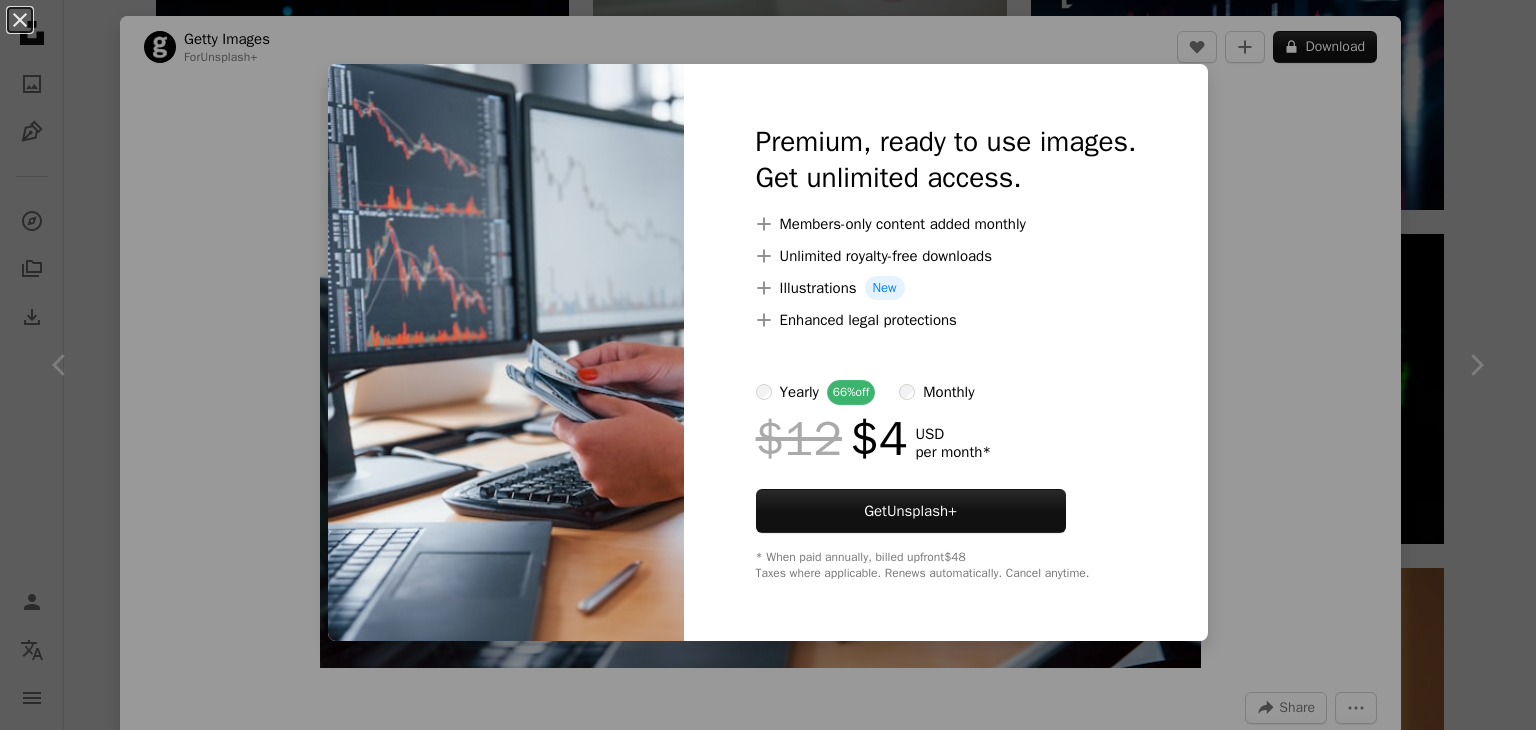 click on "An X shape Premium, ready to use images. Get unlimited access. A plus sign Members-only content added monthly A plus sign Unlimited royalty-free downloads A plus sign Illustrations  New A plus sign Enhanced legal protections yearly 66%  off monthly $12   $4 USD per month * Get  Unsplash+ * When paid annually, billed upfront  $48 Taxes where applicable. Renews automatically. Cancel anytime." at bounding box center [768, 365] 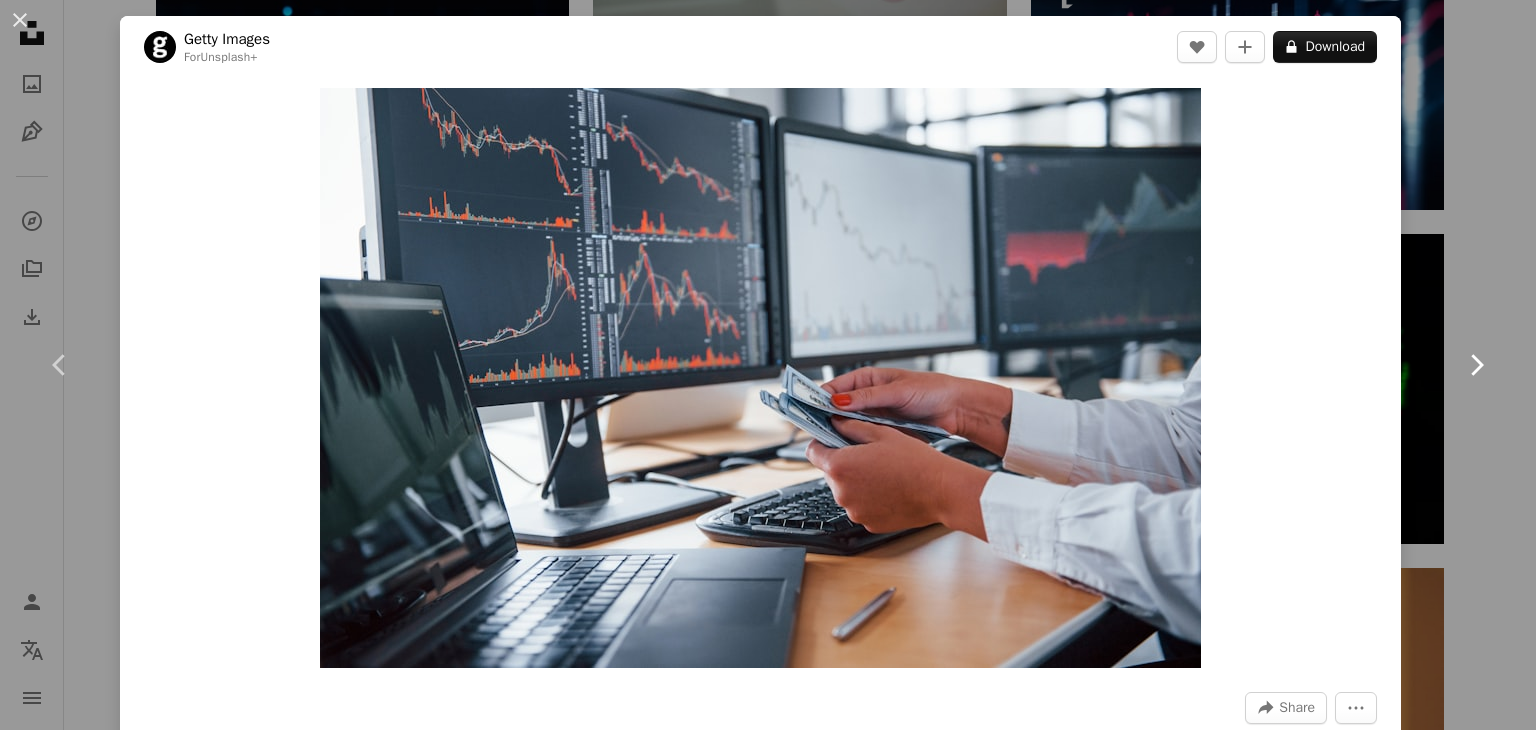 click on "Chevron right" 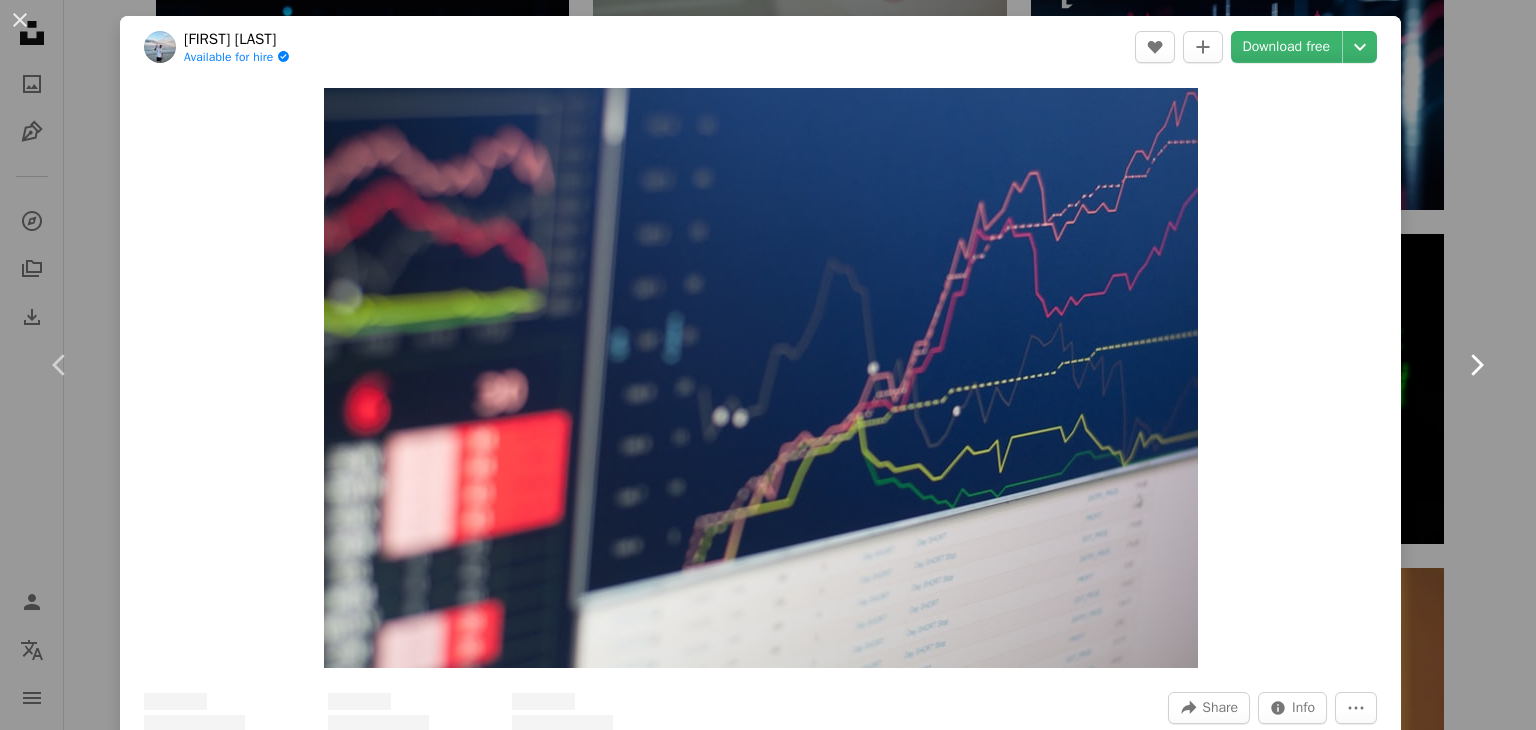 click on "Chevron right" 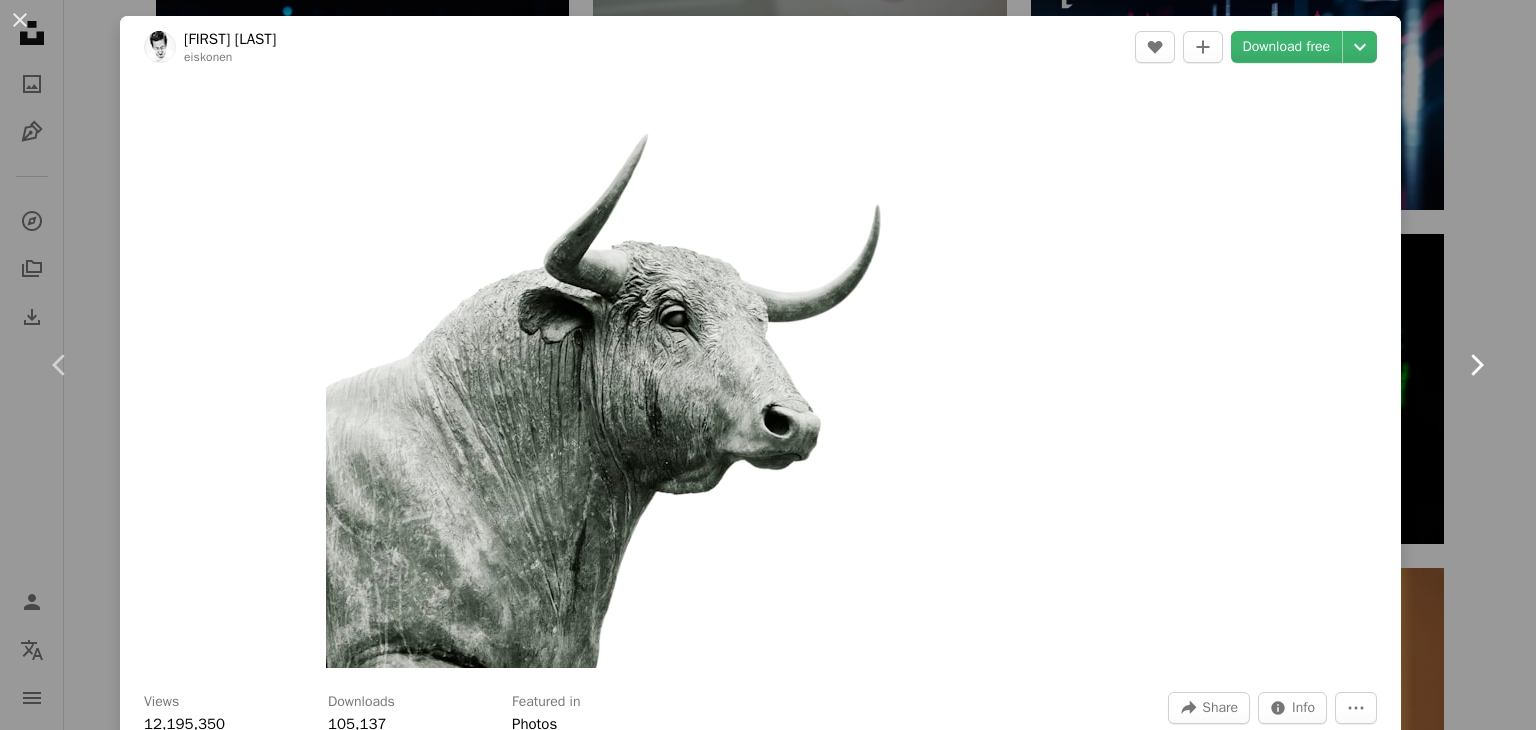 click 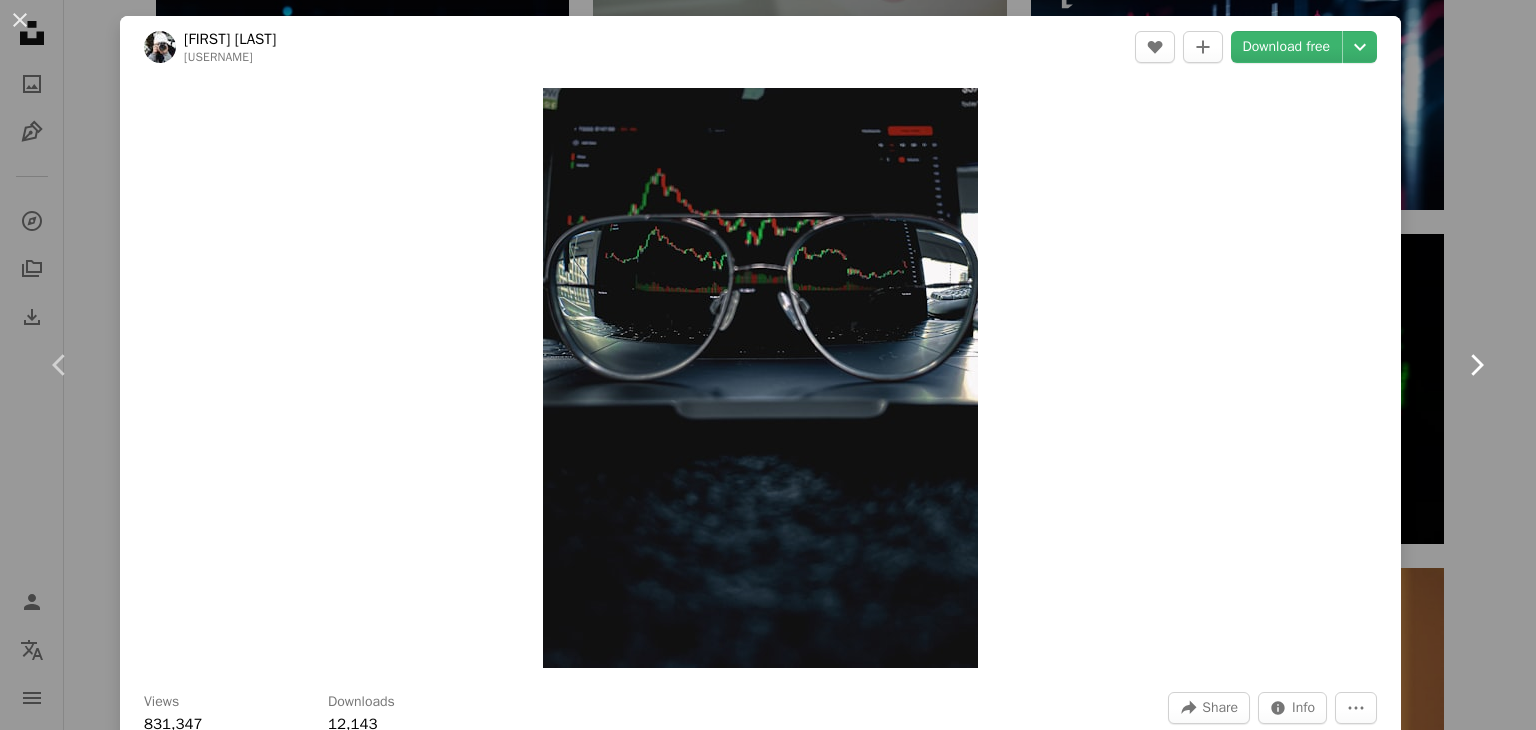 click 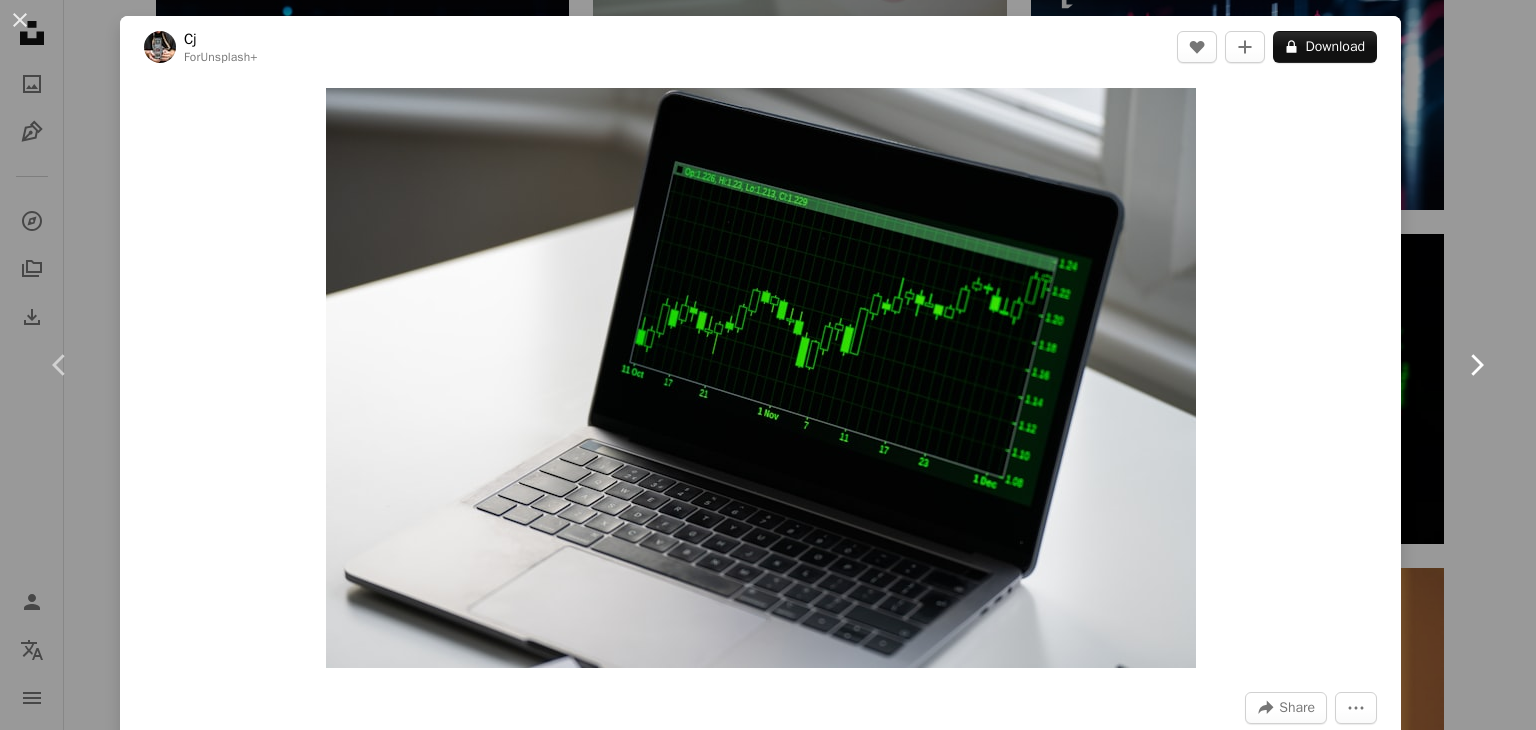 click 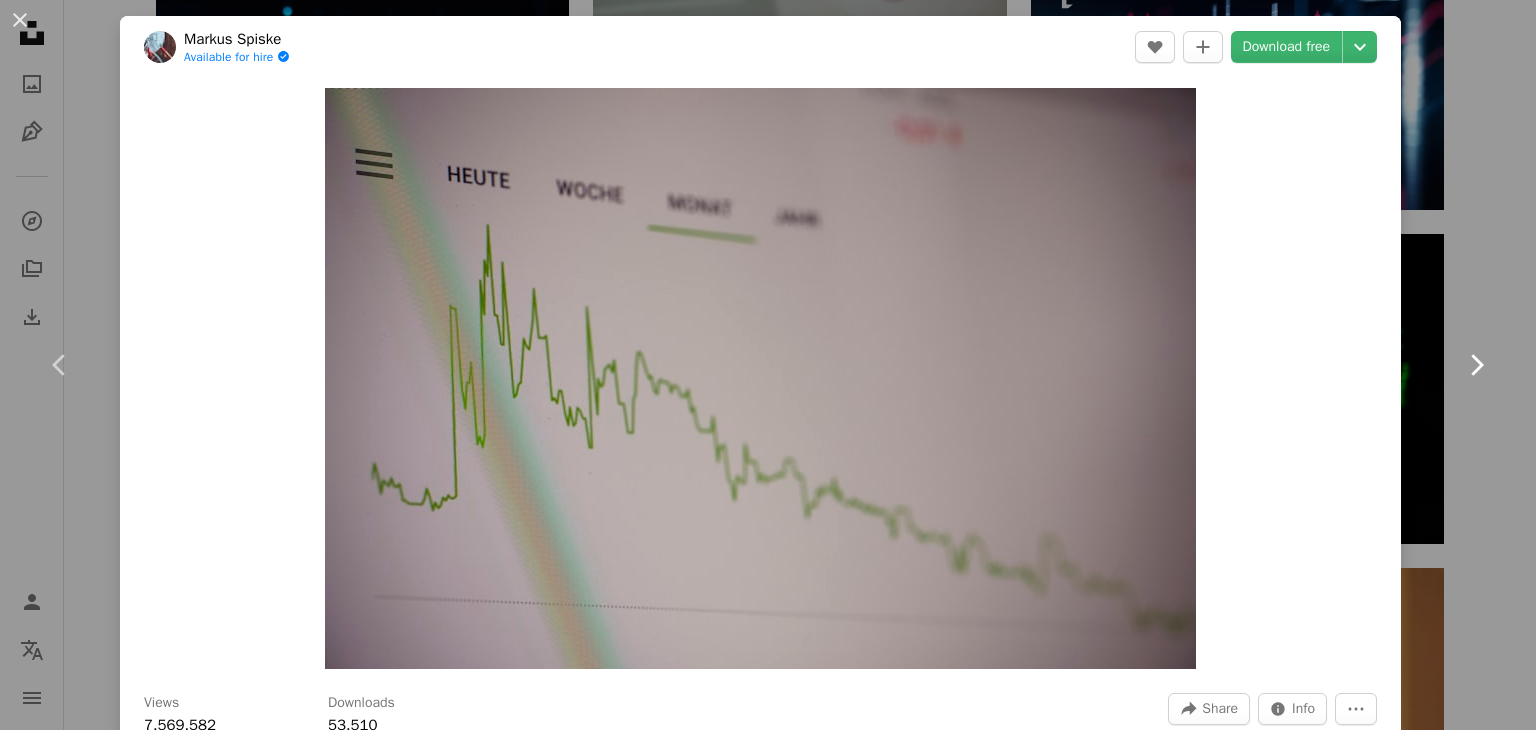 click 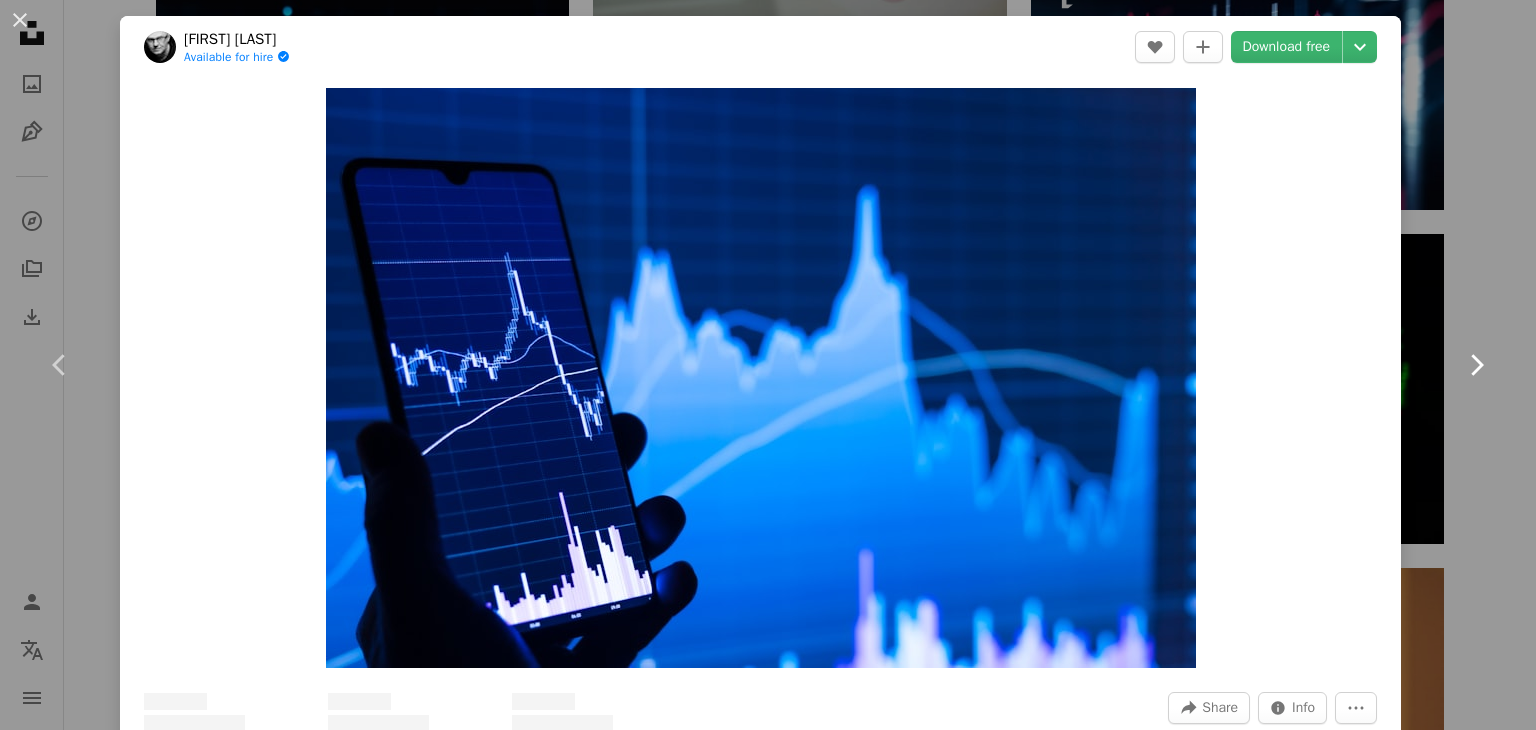 click 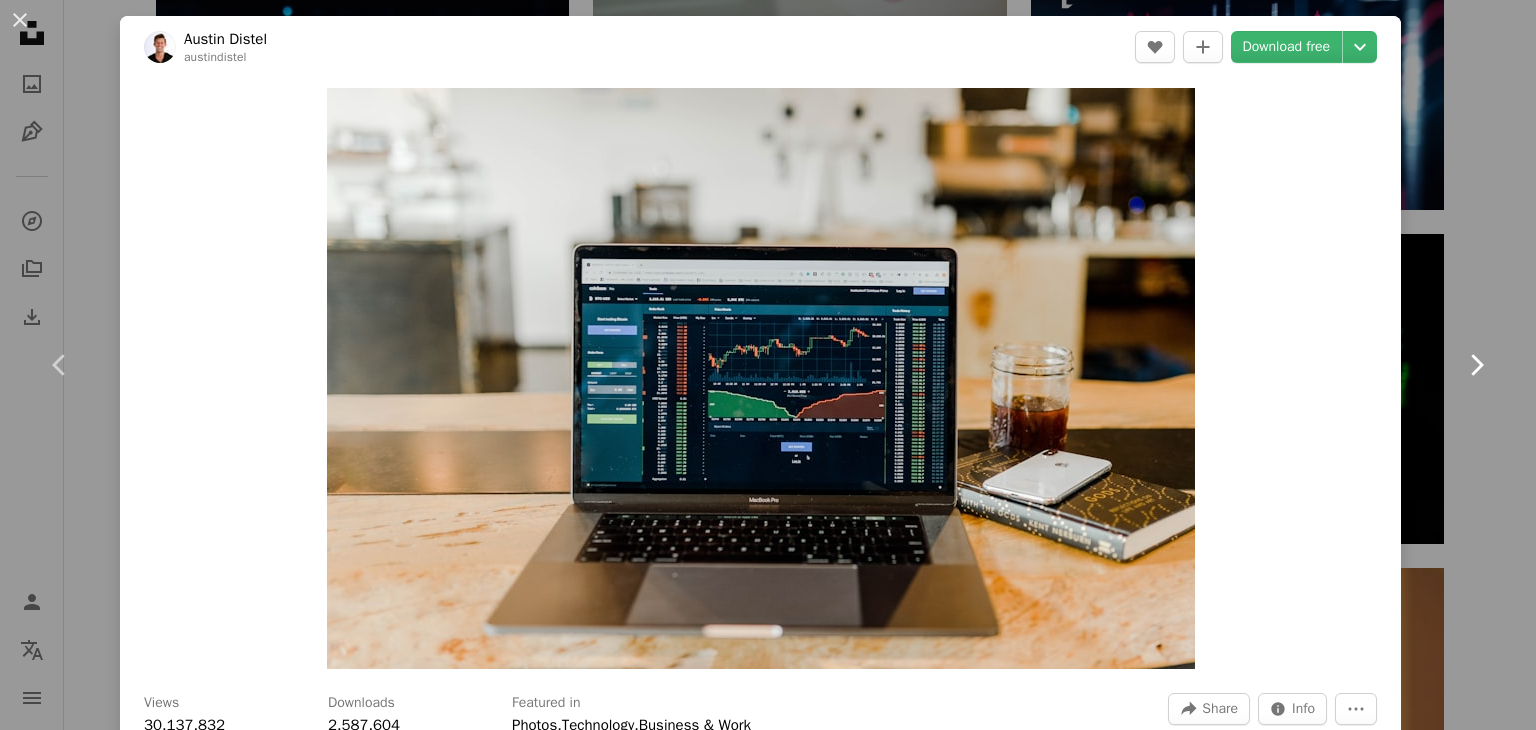 click 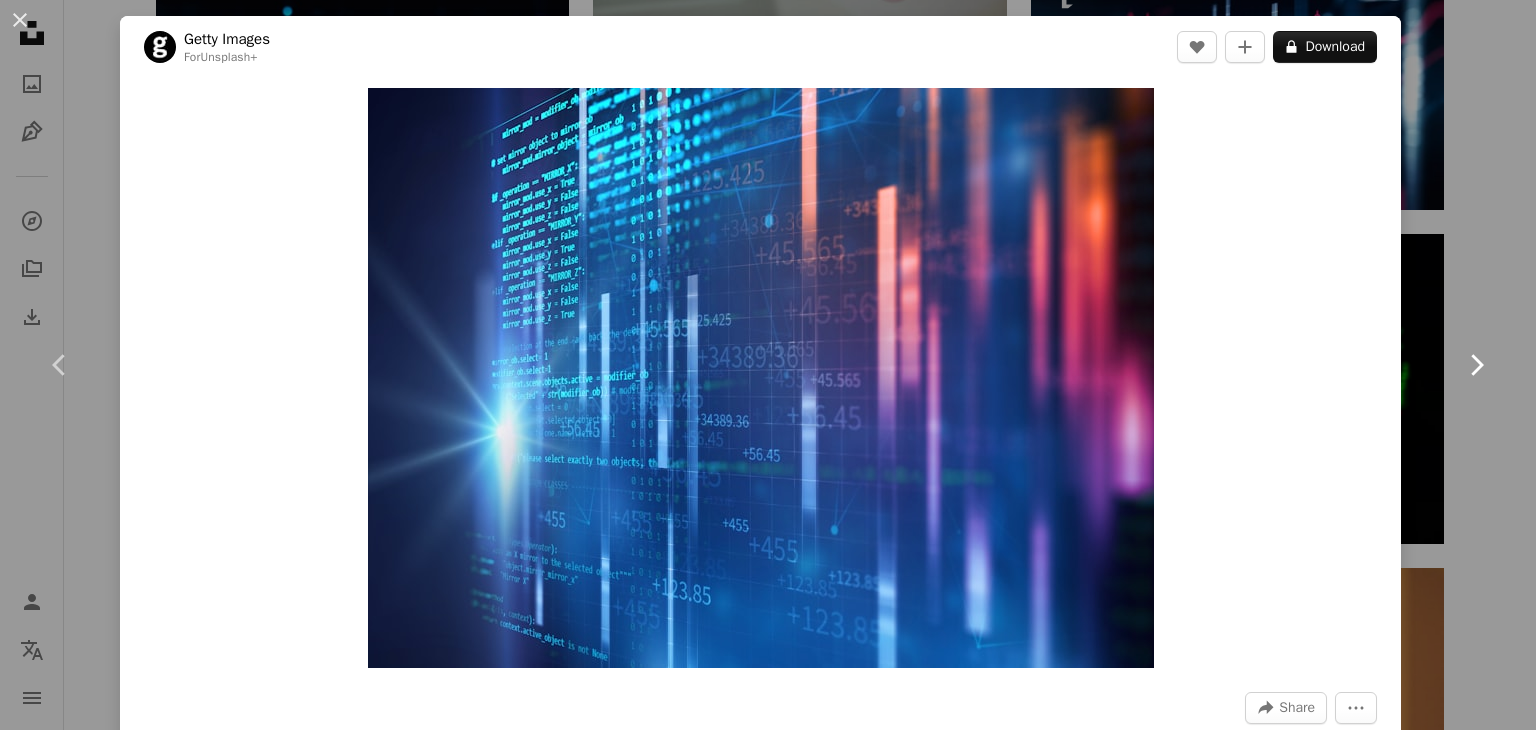 click 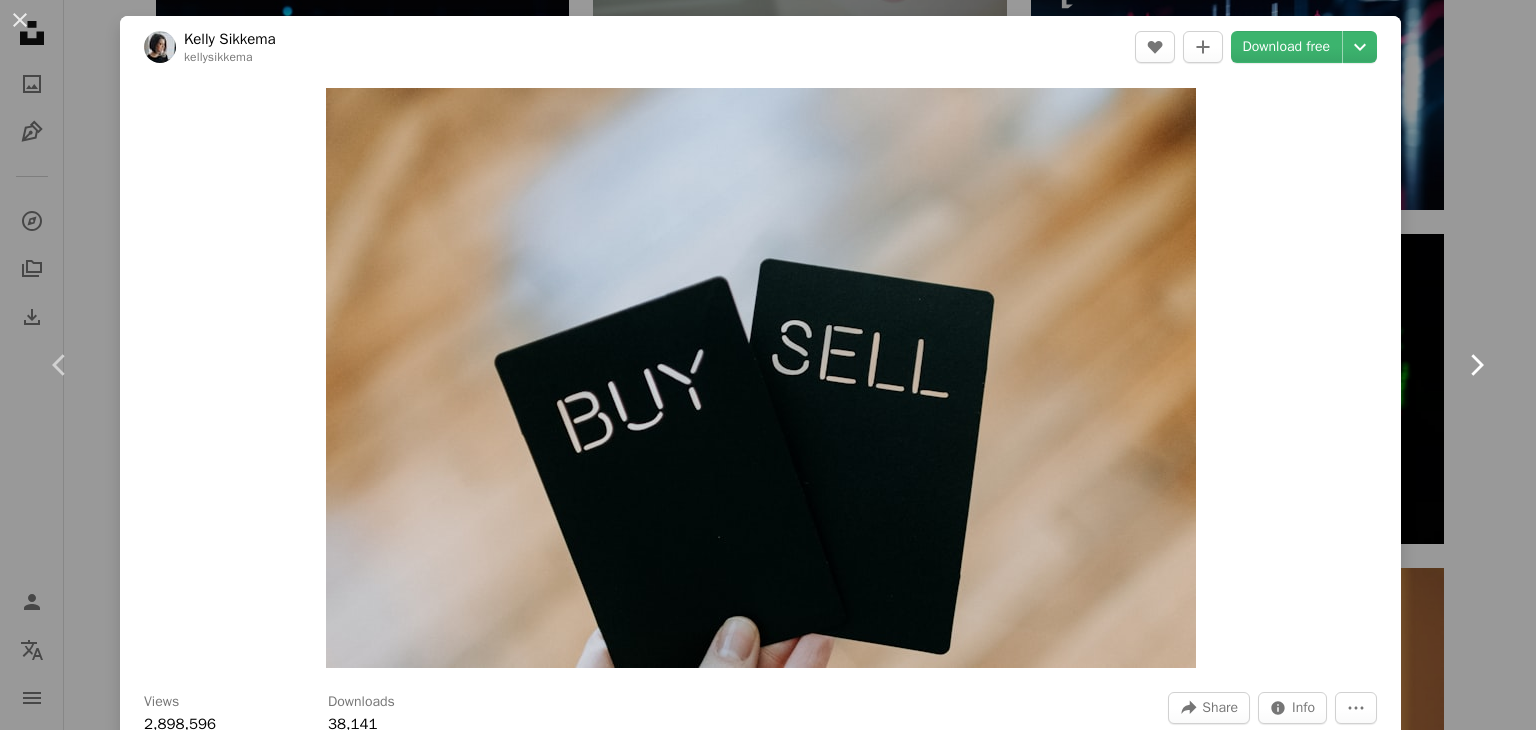 click 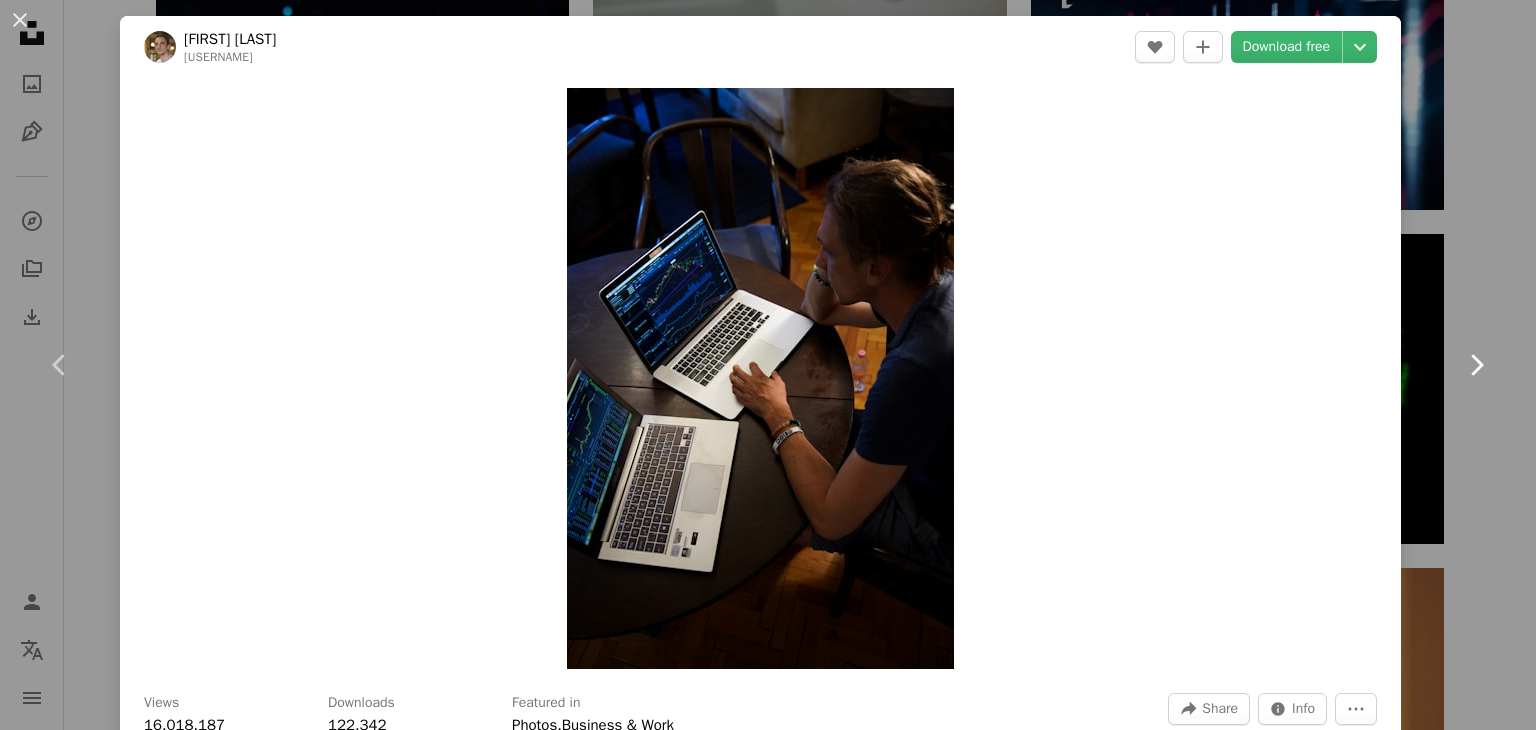 click 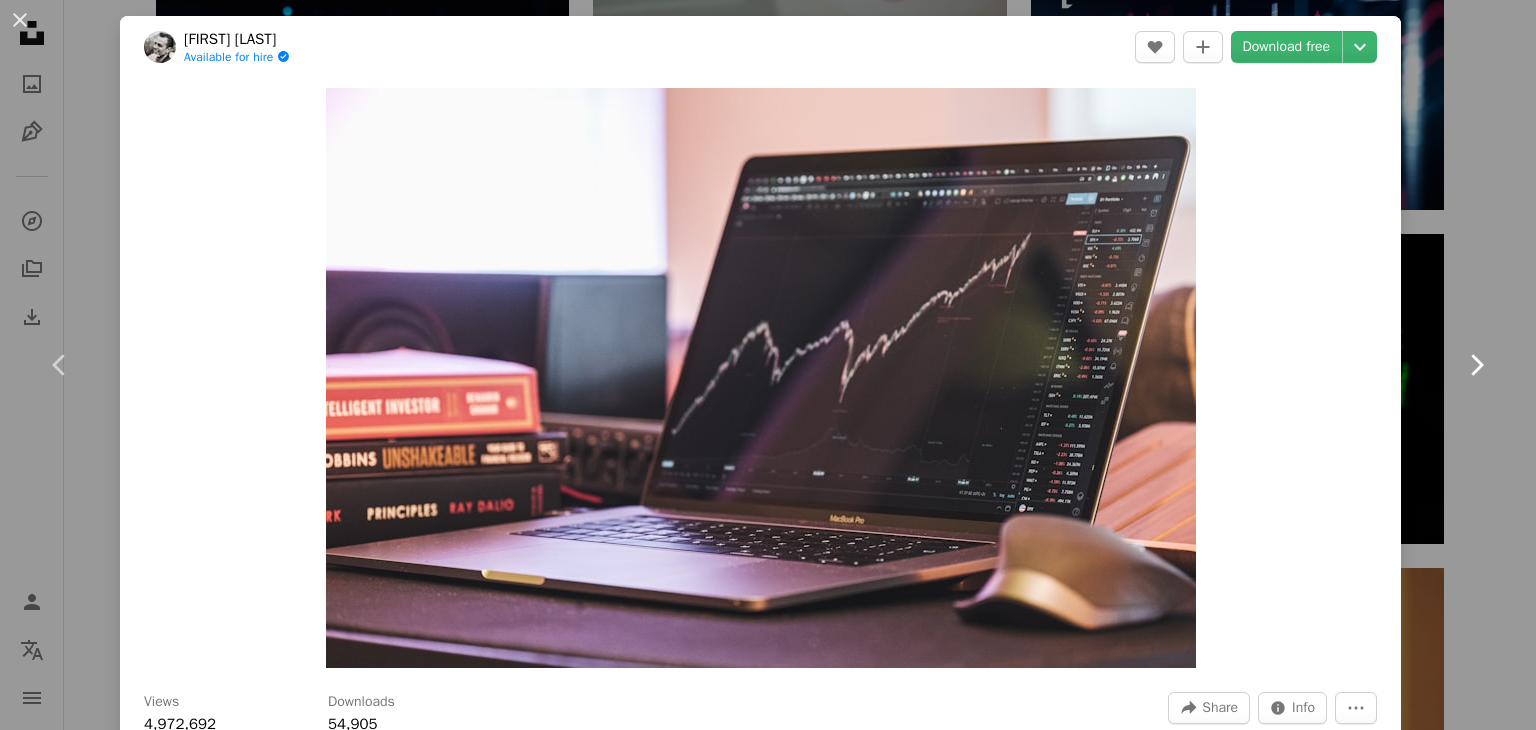 click 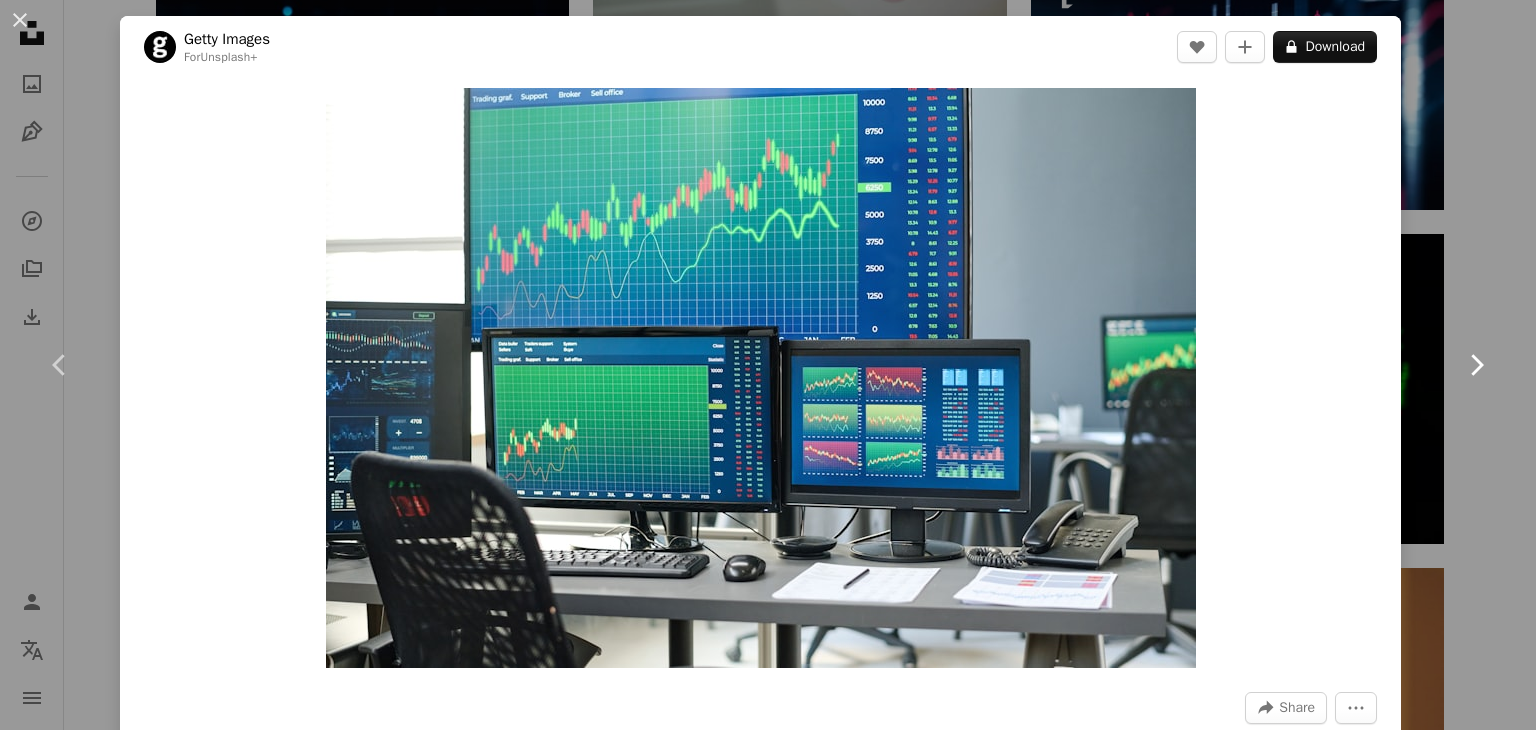 click on "Chevron right" 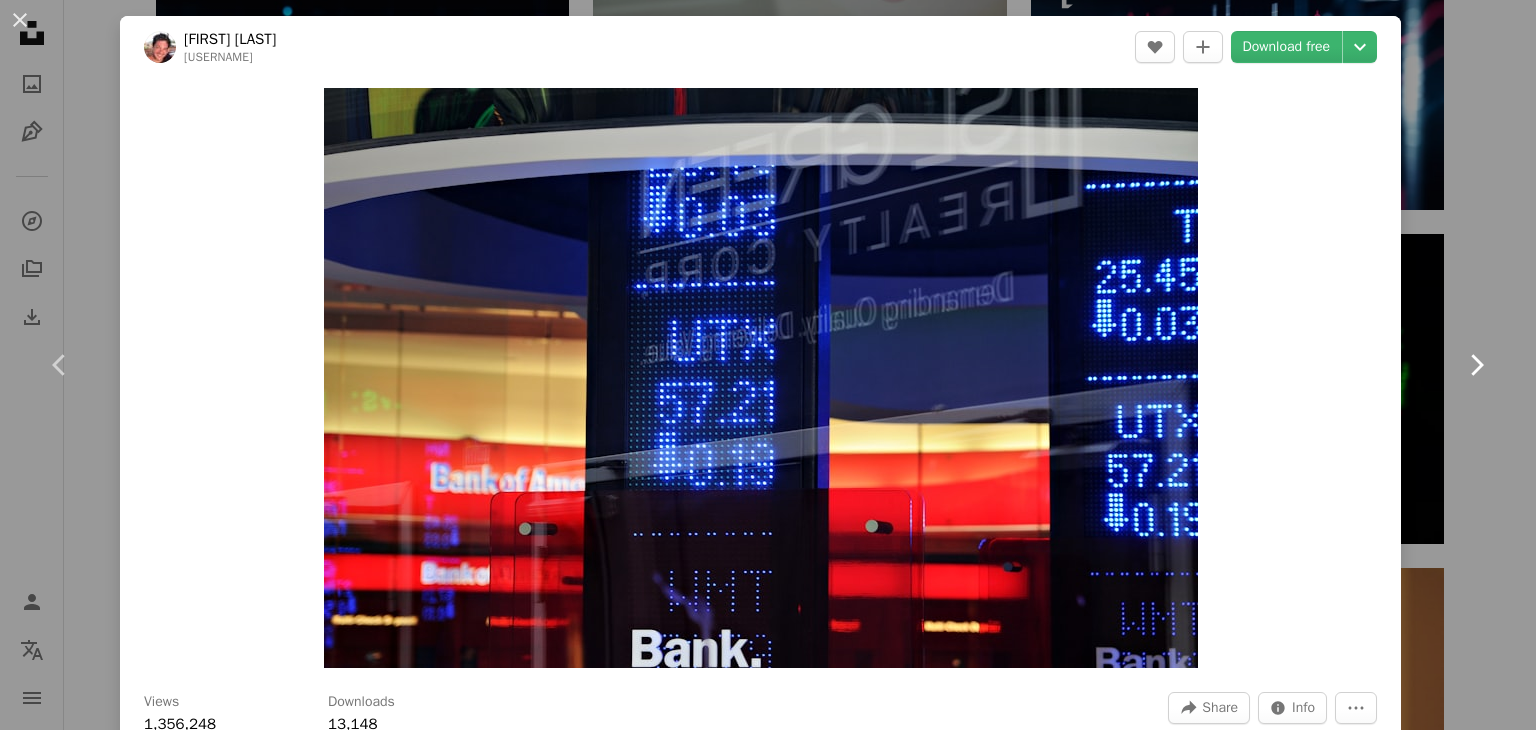 click on "Chevron right" 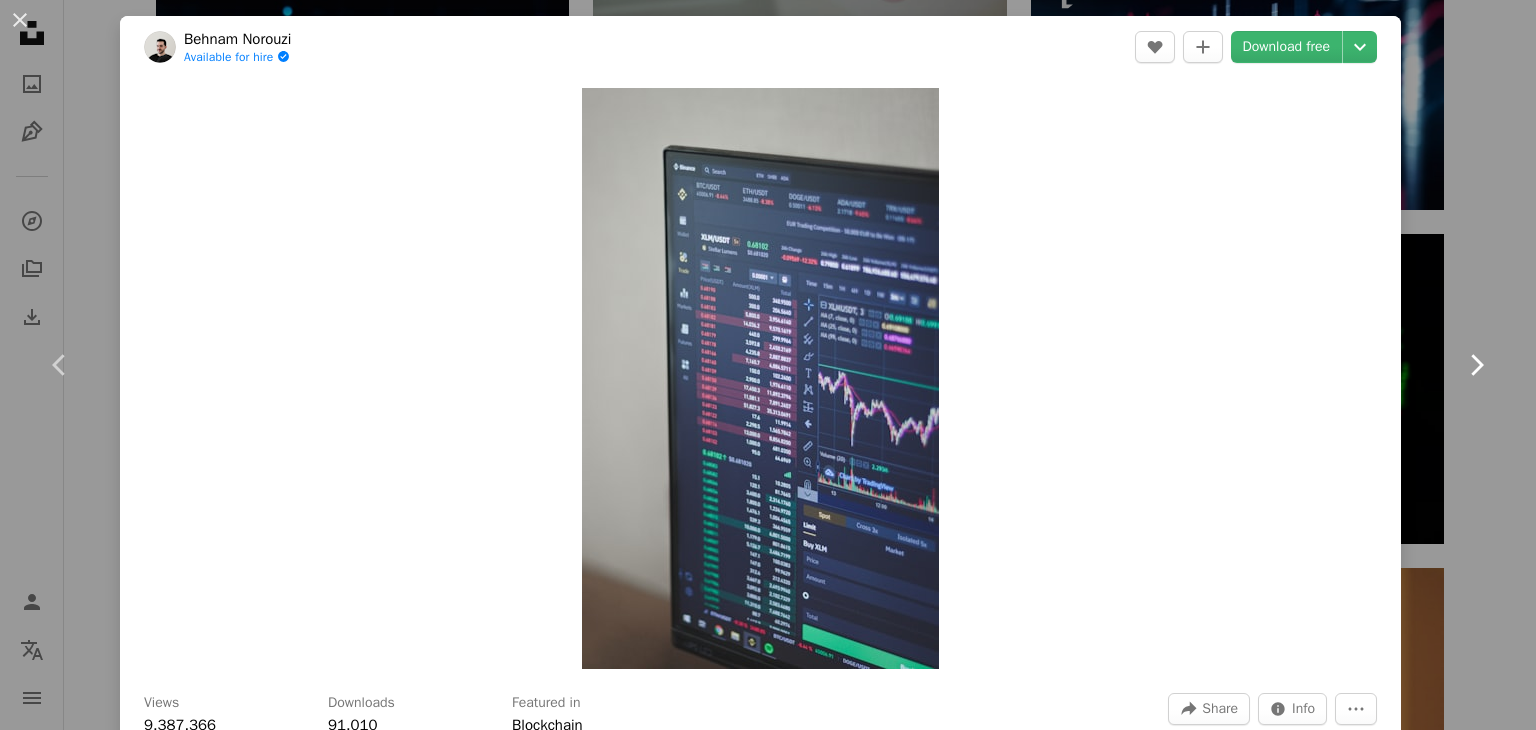 click on "Chevron right" 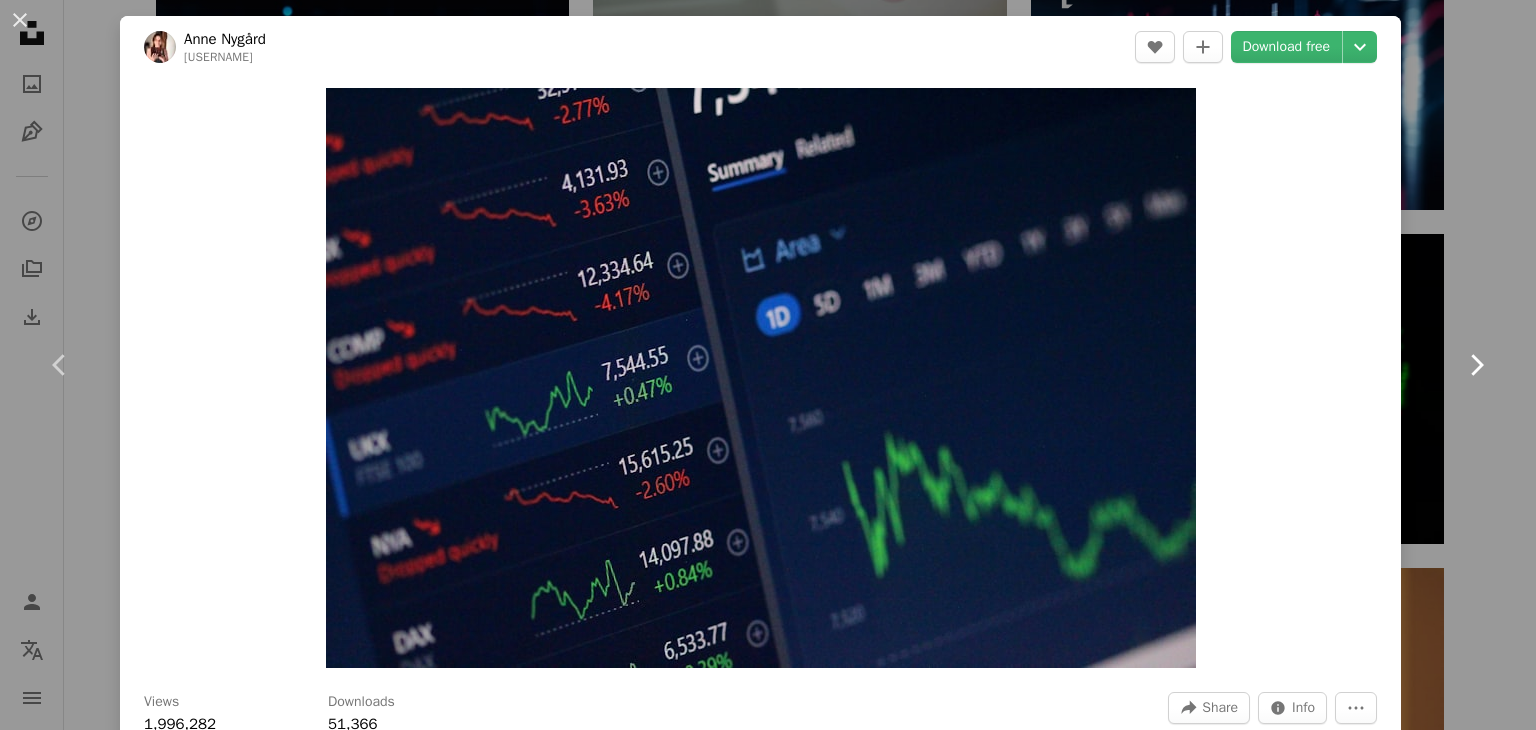click on "Chevron right" 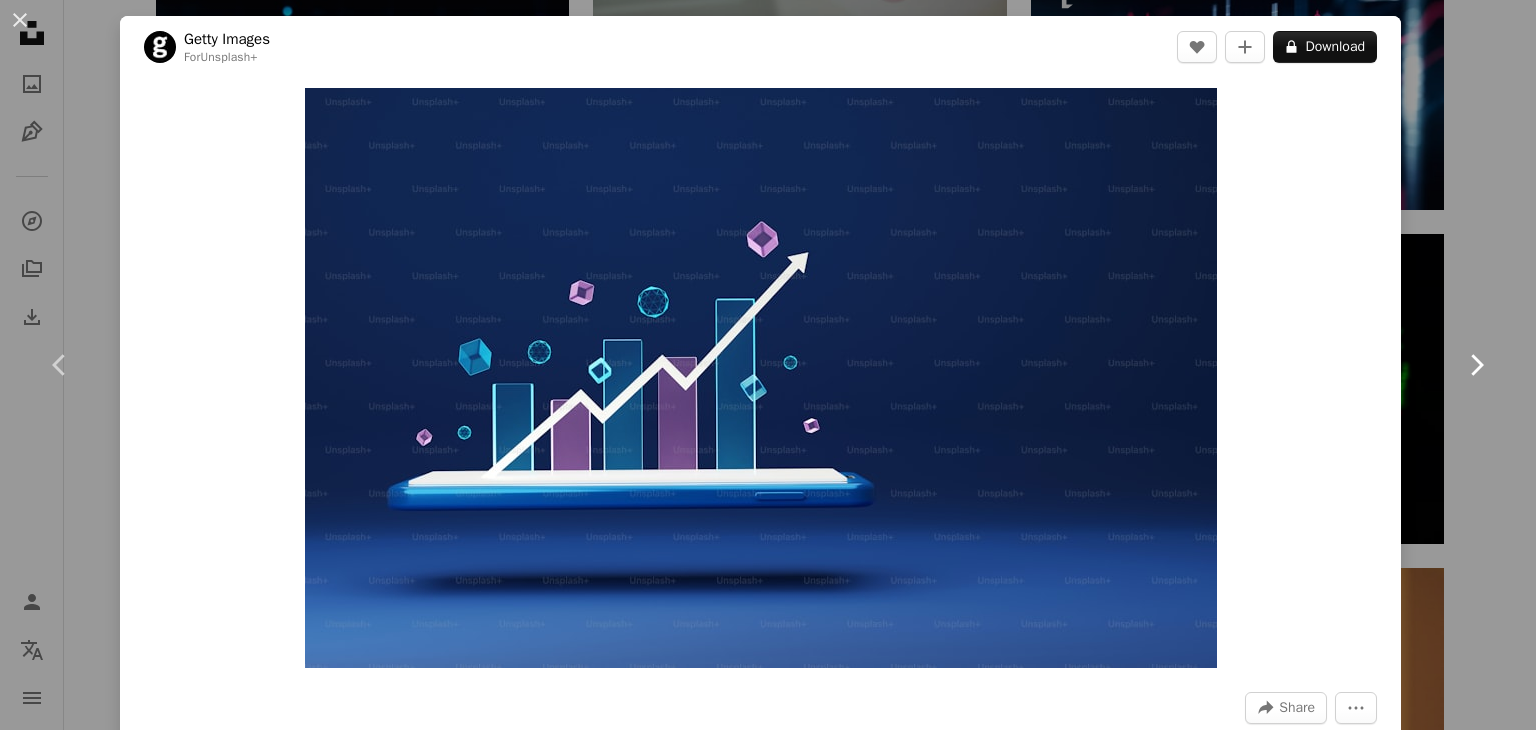 click on "Chevron right" 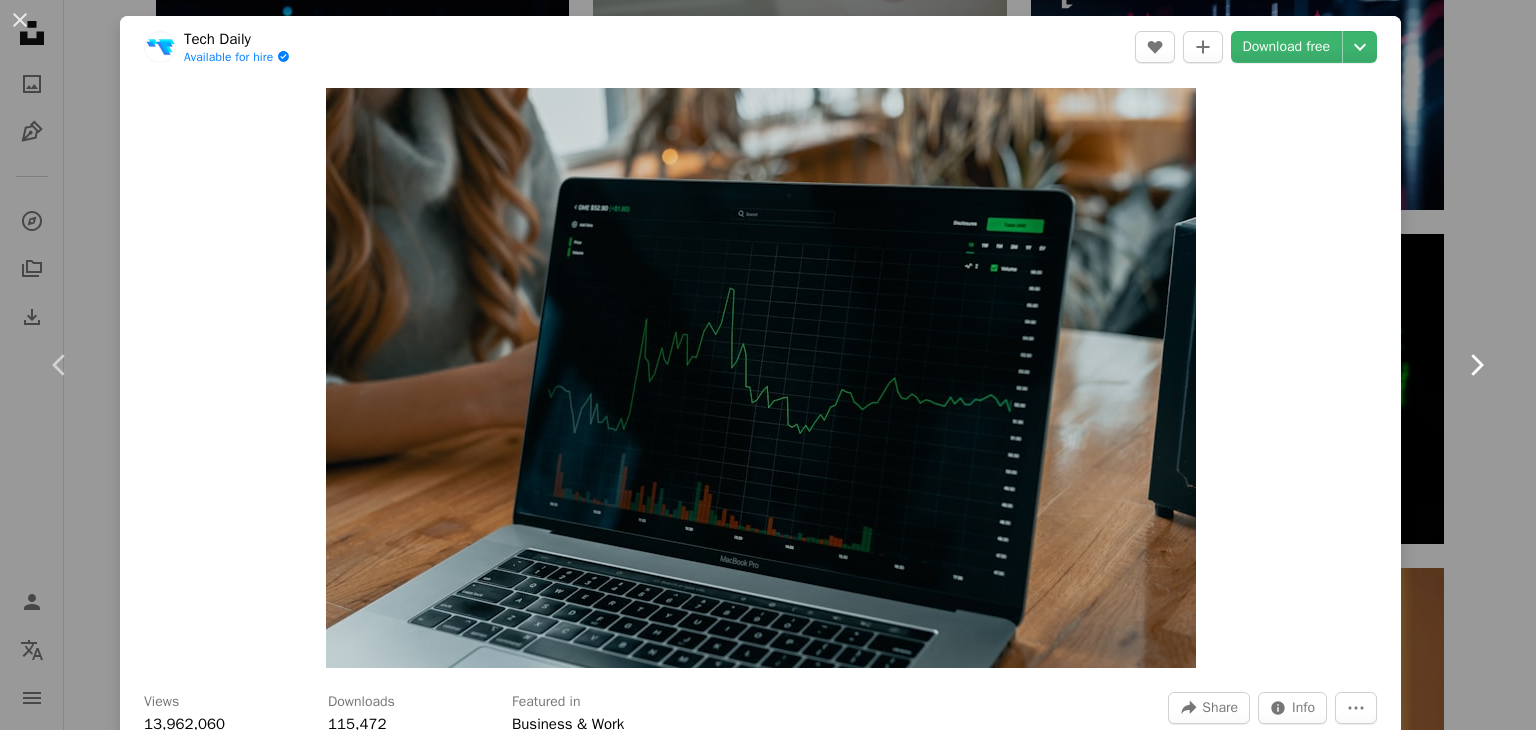 click on "Chevron right" 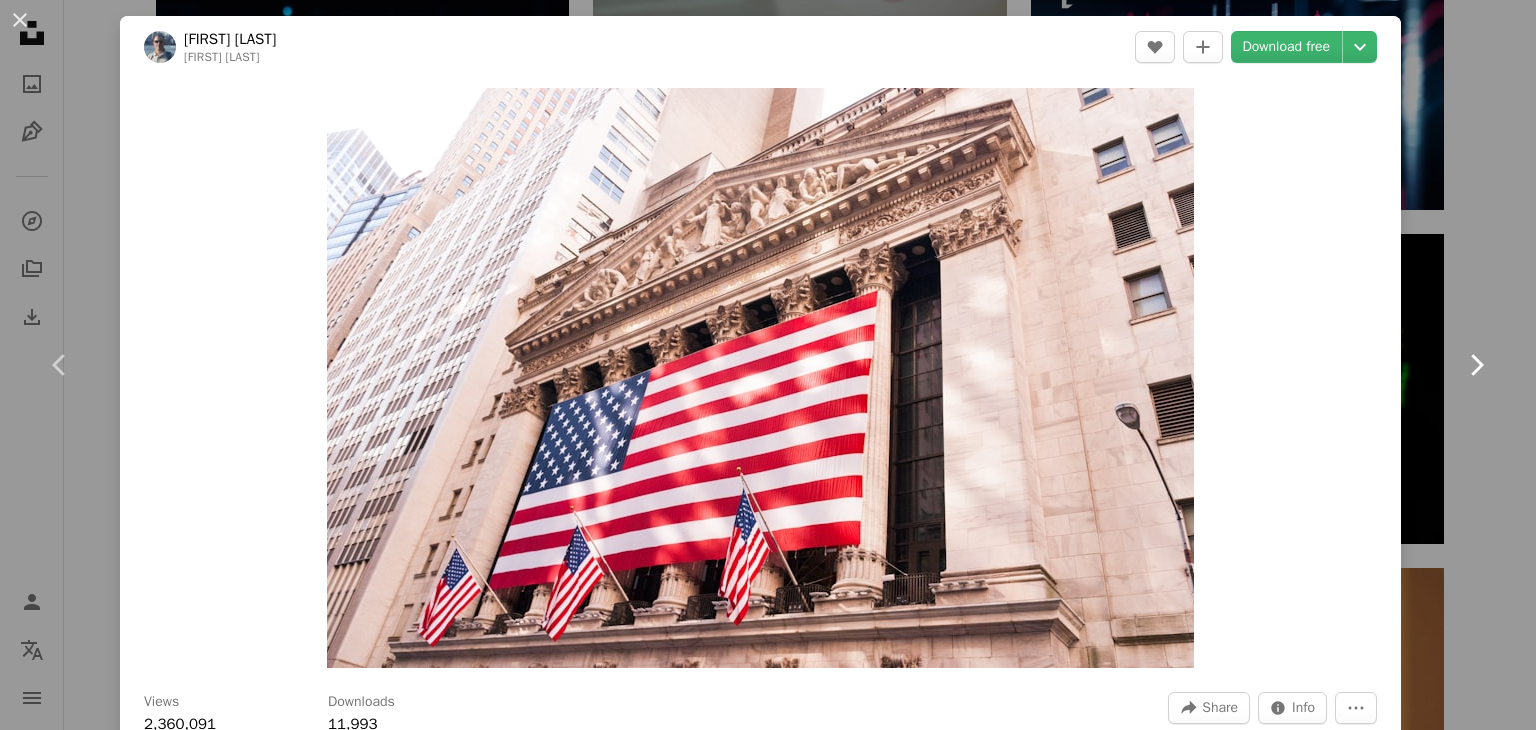 click on "Chevron right" 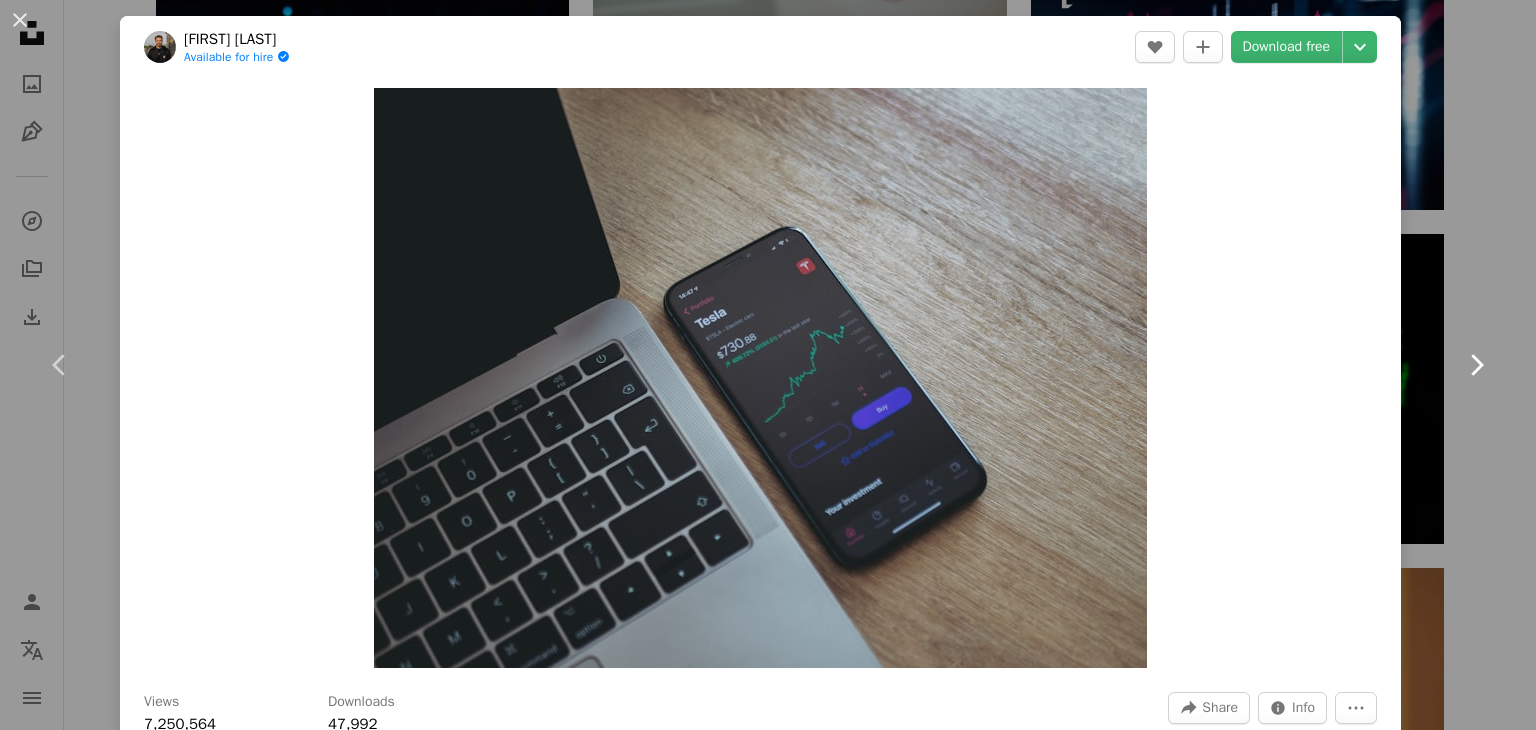 click on "Chevron right" 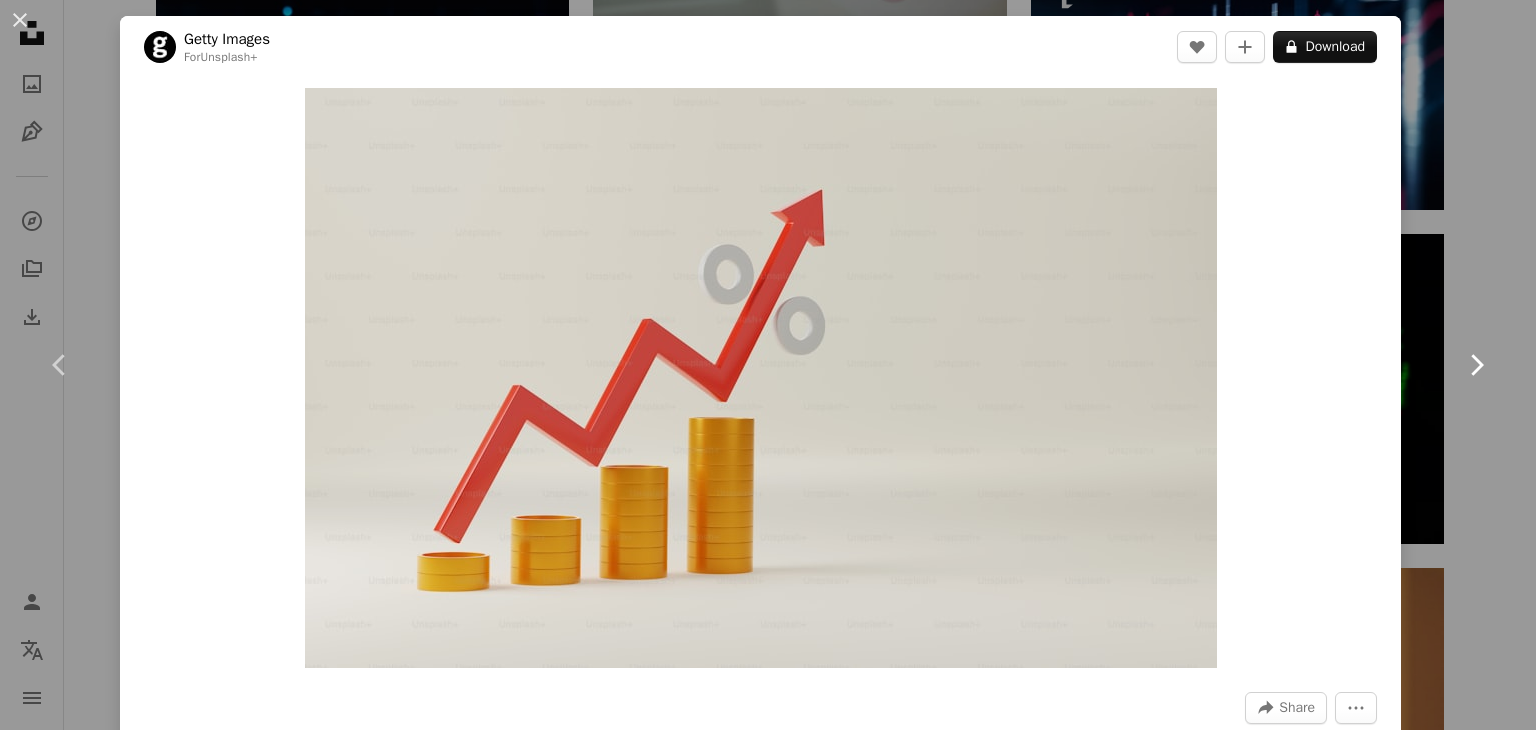 click on "Chevron right" 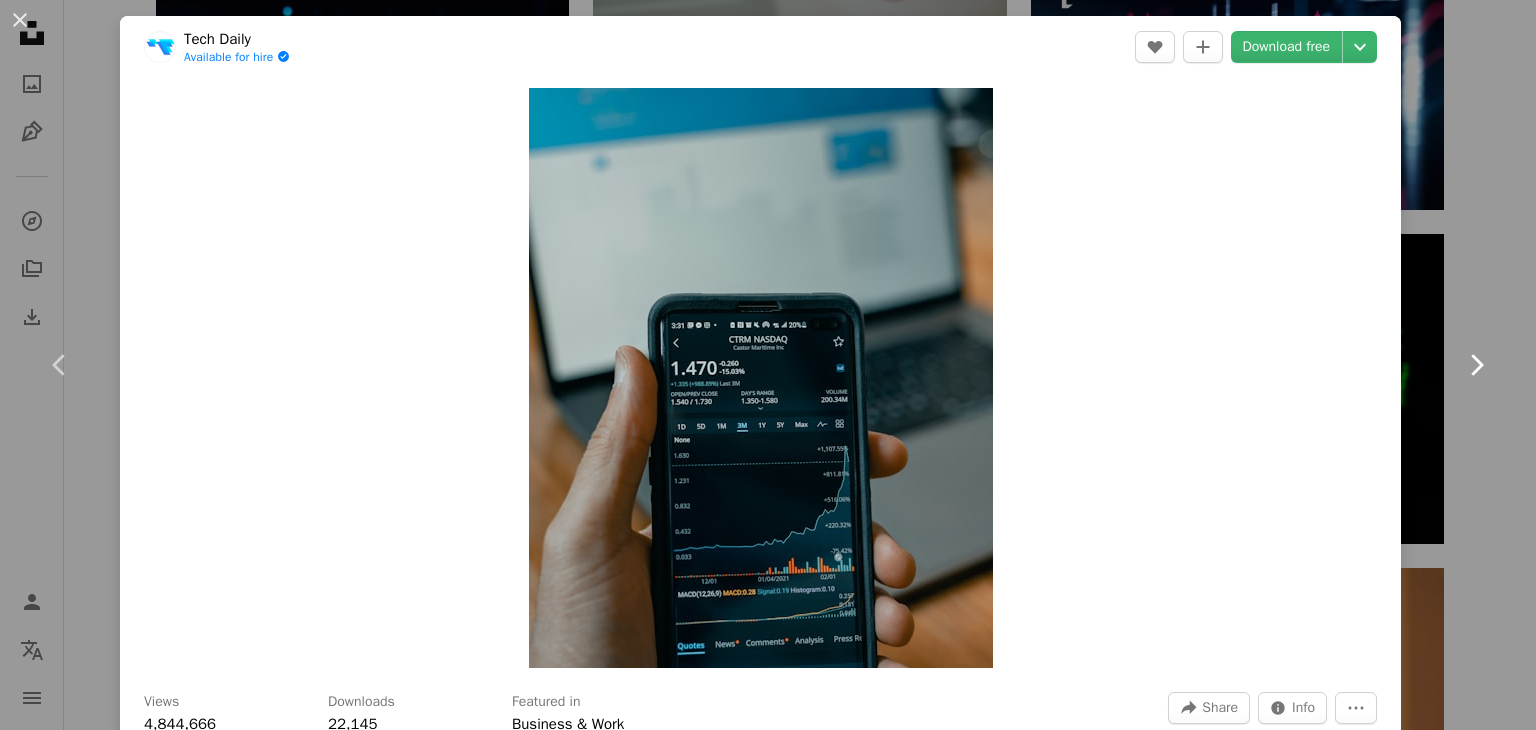 click on "Chevron right" 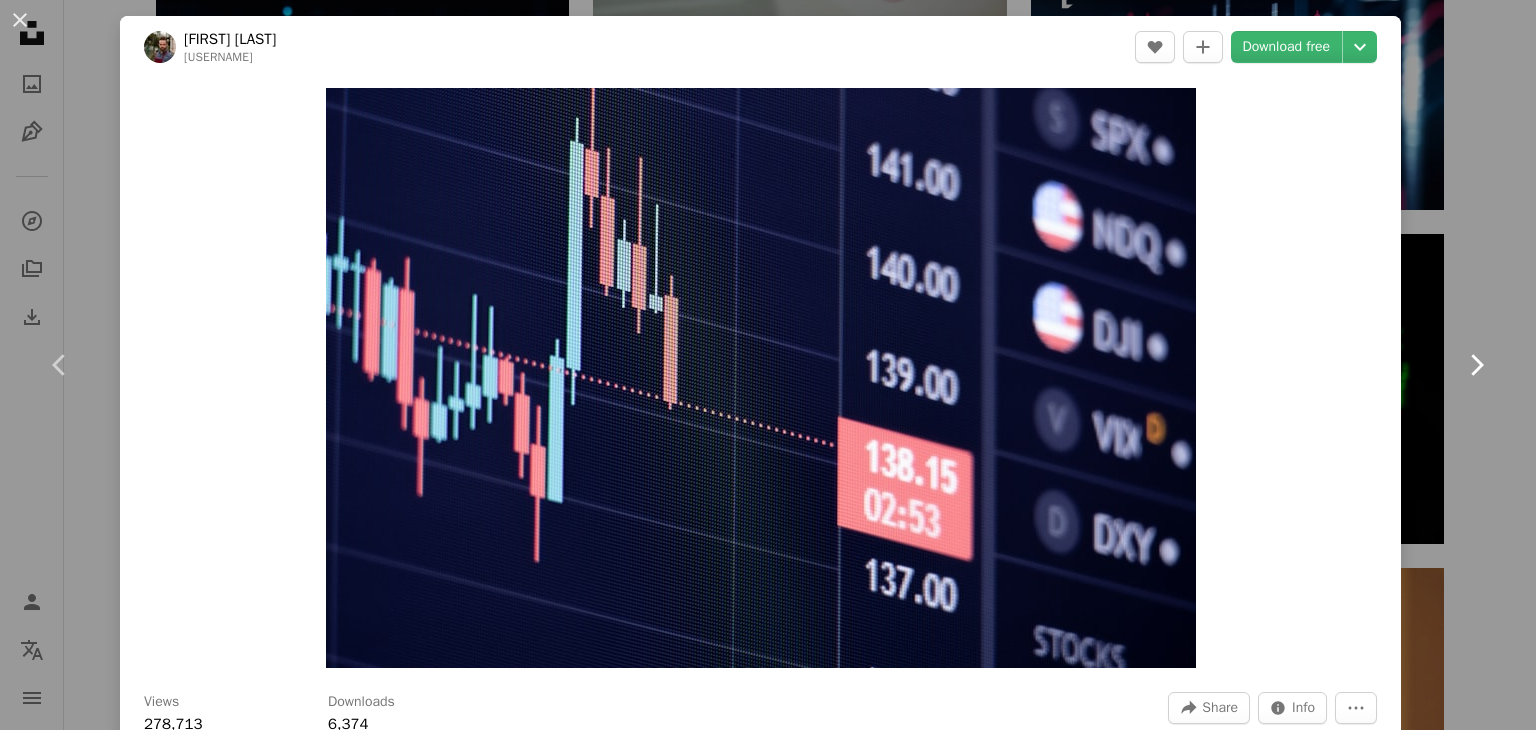 click on "Chevron right" 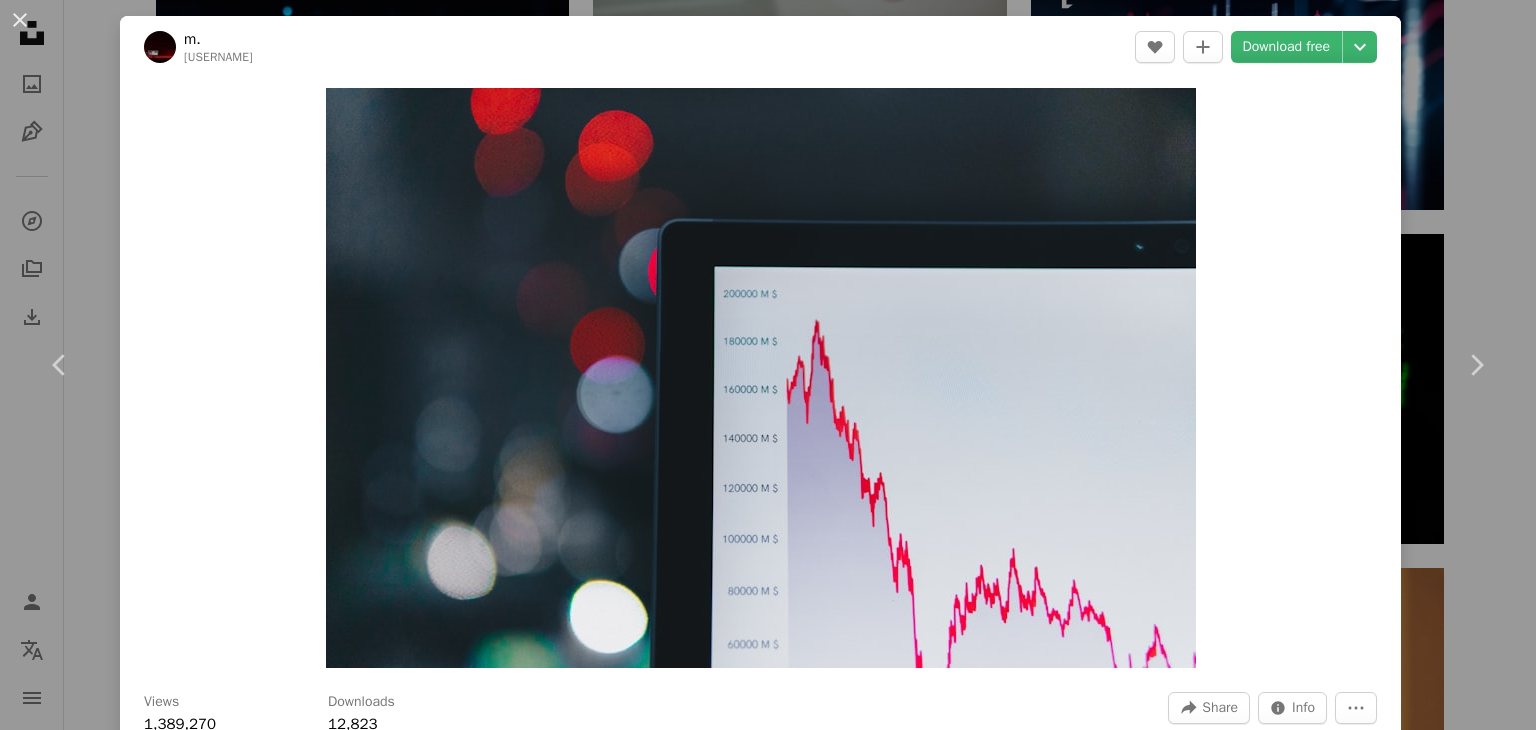 click on "An X shape Chevron left Chevron right [FIRST] [LAST] A heart A plus sign Download free Chevron down Zoom in Views 1,389,270 Downloads 12,823 A forward-right arrow Share Info icon Info More Actions Calendar outlined Published on [MONTH] [DAY], [YEAR] Safety Free to use under the Unsplash License computer finance trading stock market graph fintech investing financial services electronics tablet computer Free stock photos Browse premium related images on iStock | Save 20% with code UNSPLASH20 View more on iStock ↗ Related images A heart A plus sign [FIRST] [LAST] Arrow pointing down Plus sign for Unsplash+ A heart A plus sign Getty Images For Unsplash+ A lock Download A heart A plus sign [FIRST] [LAST] Arrow pointing down Plus sign for Unsplash+ A heart A plus sign Getty Images For Unsplash+ A lock Download A heart A plus sign [FIRST] [LAST] Available for hire A checkmark inside of a circle Arrow pointing down A heart A plus sign [USERNAME] NFT gallery Arrow pointing down A heart A plus sign Available for hire" at bounding box center [768, 365] 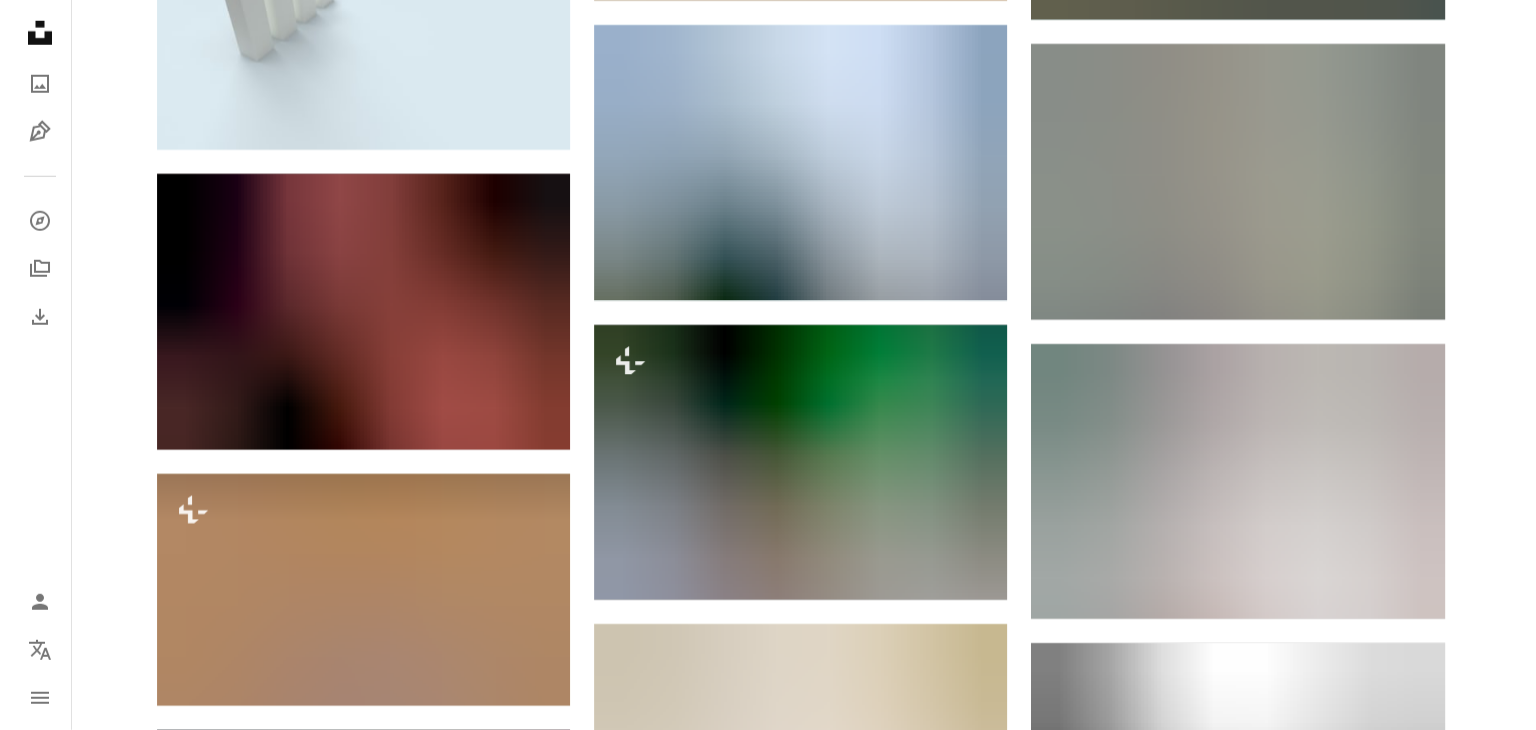 scroll, scrollTop: 5600, scrollLeft: 0, axis: vertical 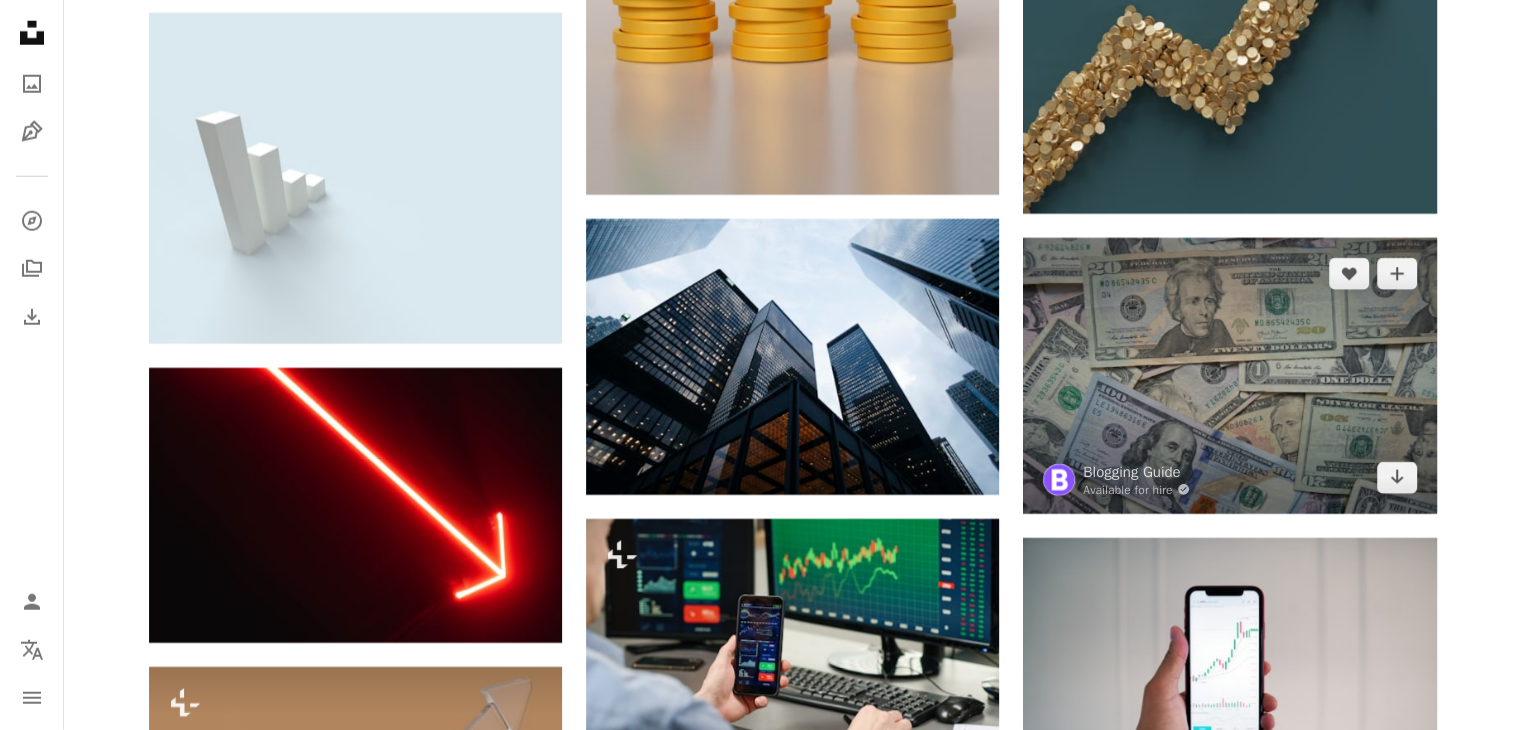 click at bounding box center (1229, 375) 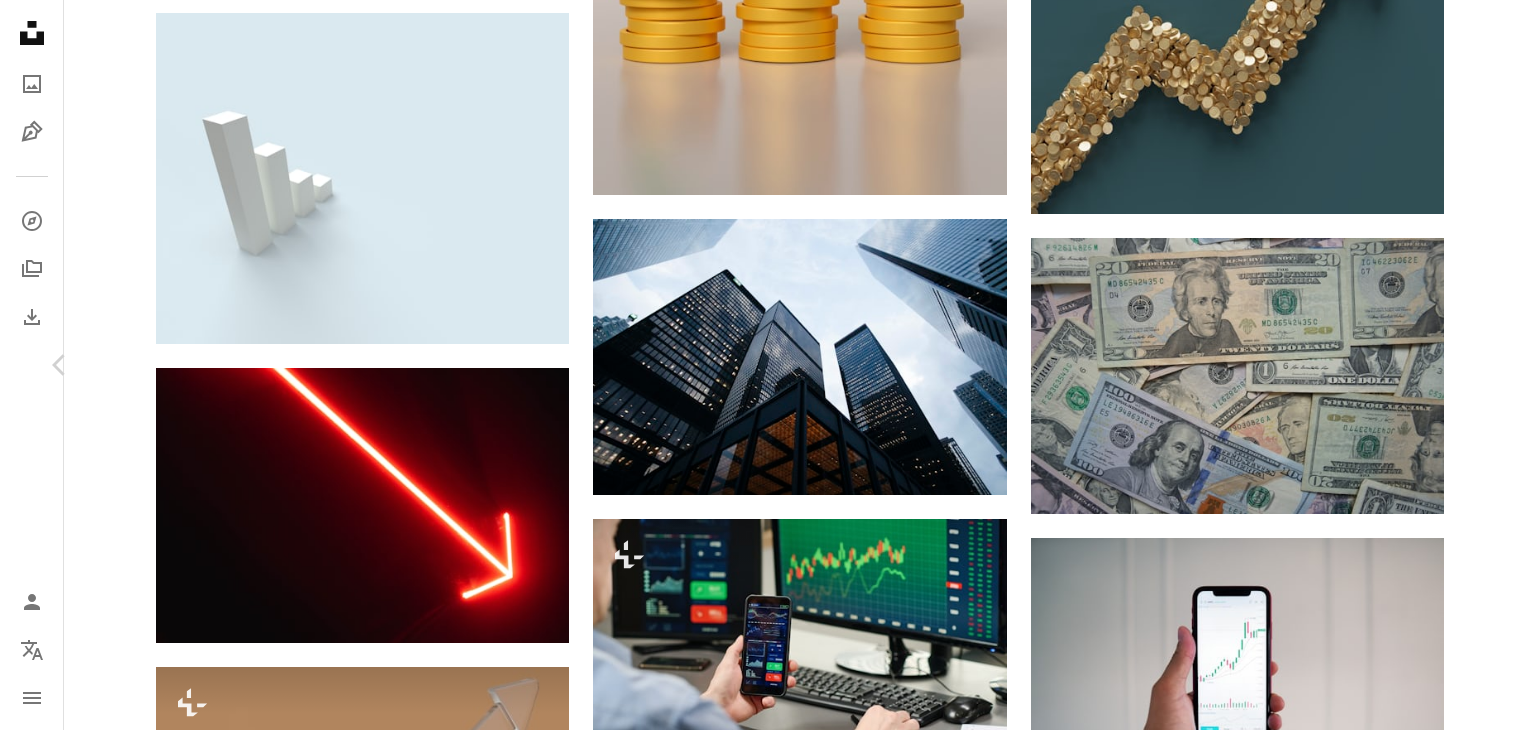 drag, startPoint x: 1430, startPoint y: 273, endPoint x: 1409, endPoint y: 299, distance: 33.42155 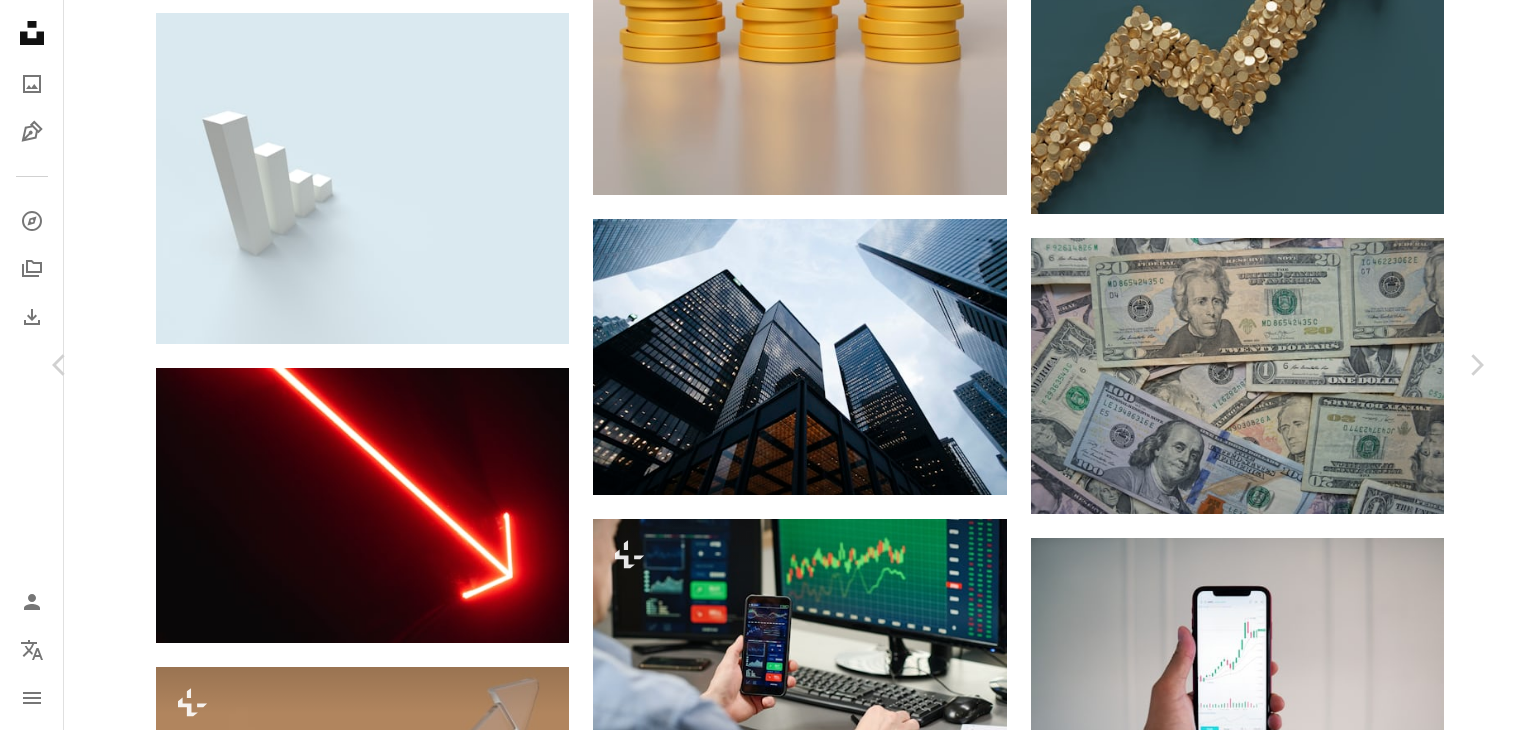 click on "**********" at bounding box center (768, -531) 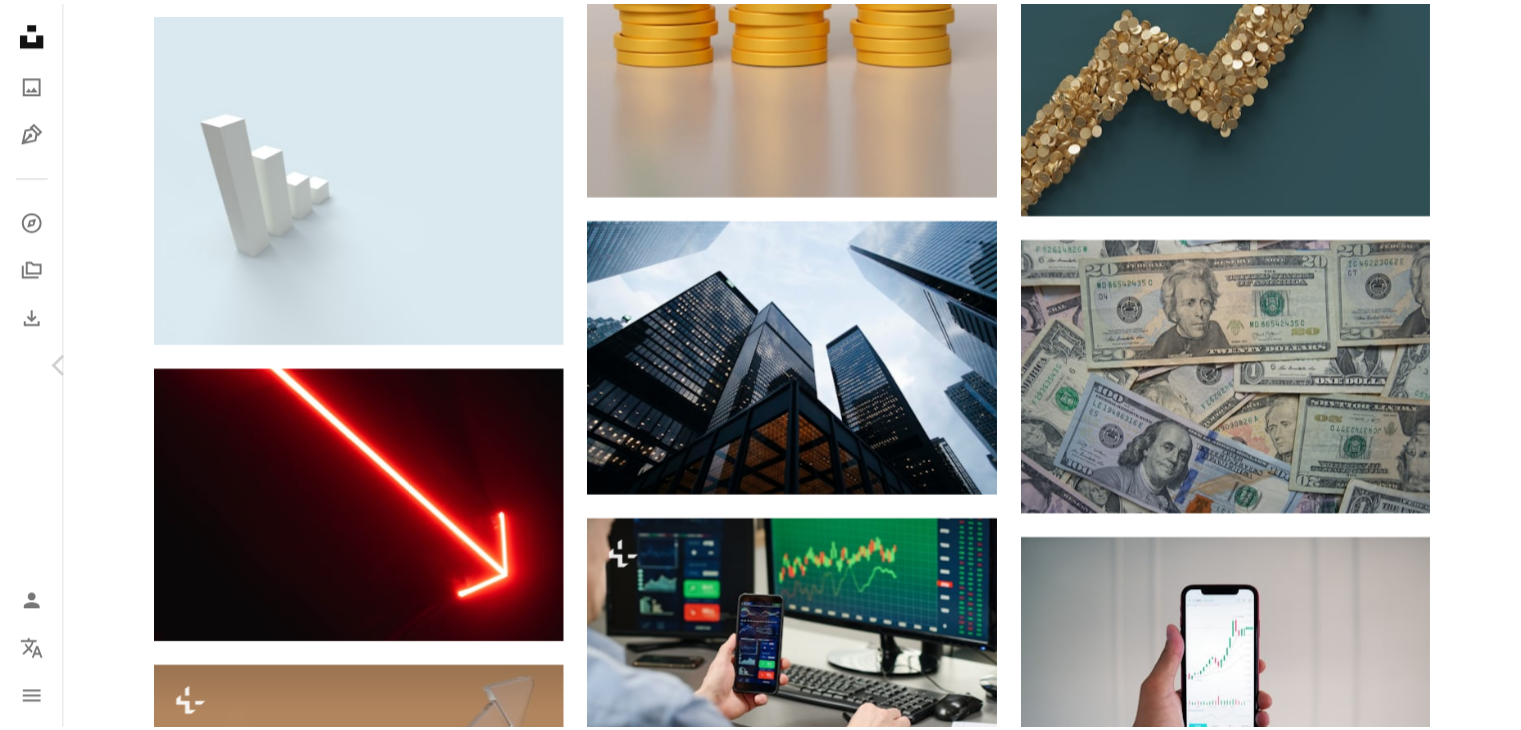 scroll, scrollTop: 0, scrollLeft: 0, axis: both 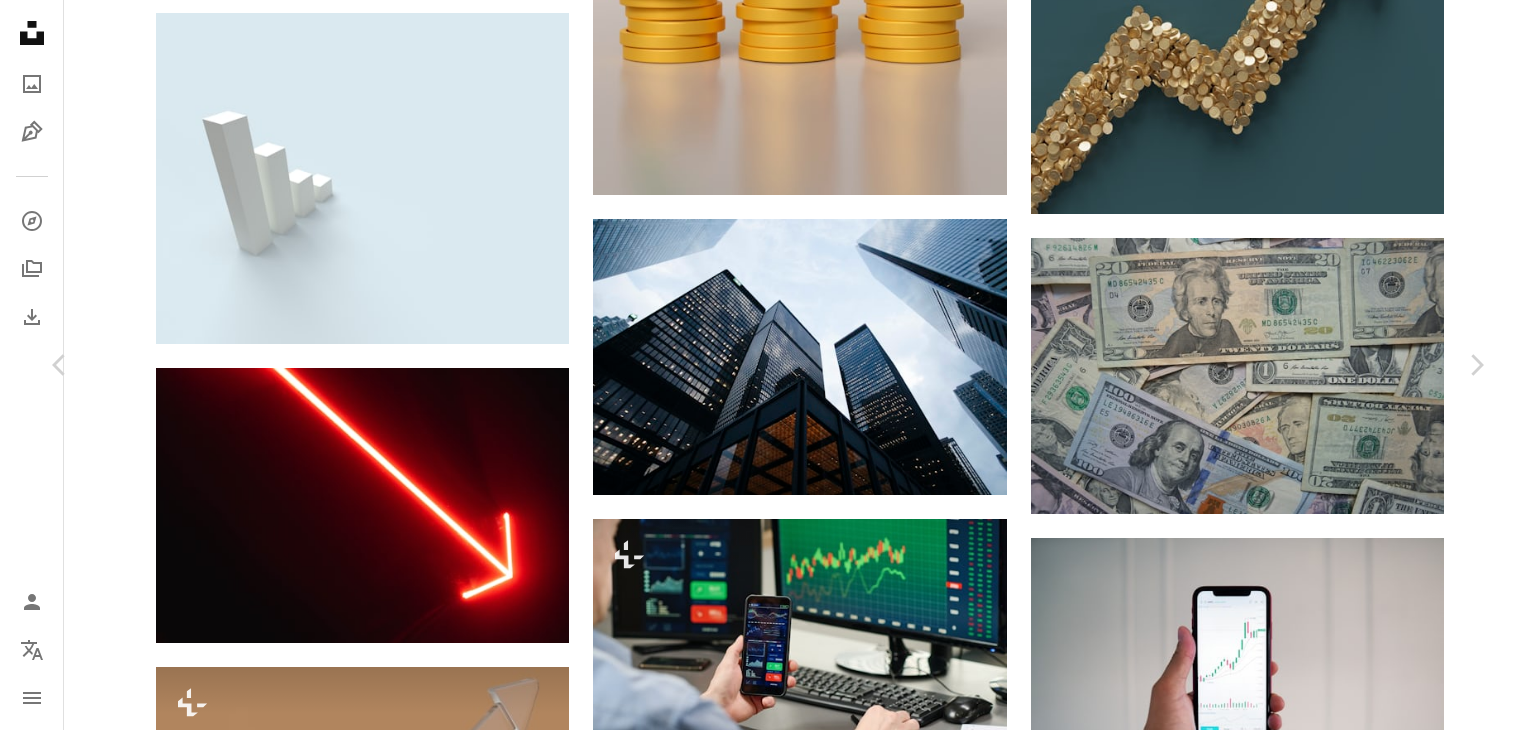 click on "An X shape" at bounding box center [20, 20] 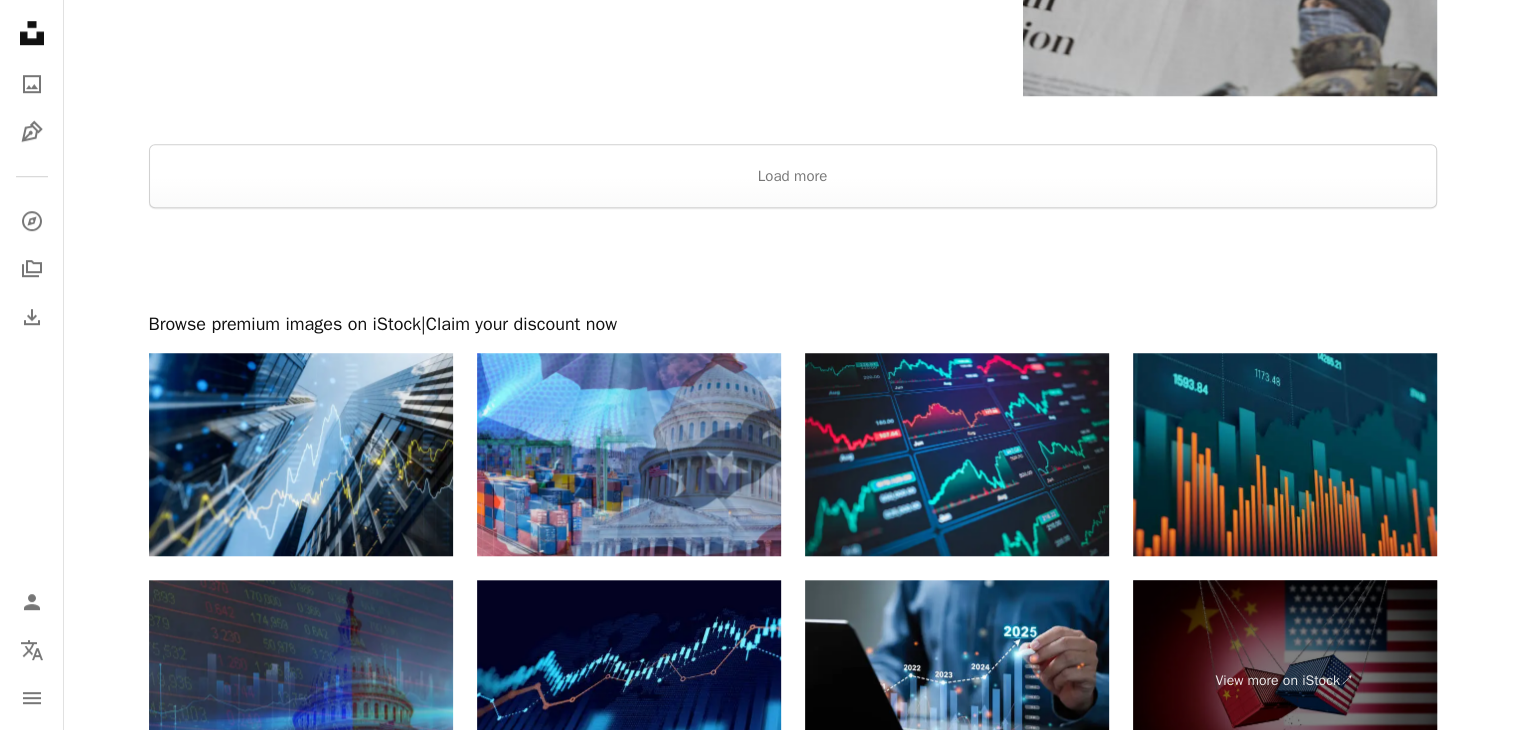 scroll, scrollTop: 9400, scrollLeft: 0, axis: vertical 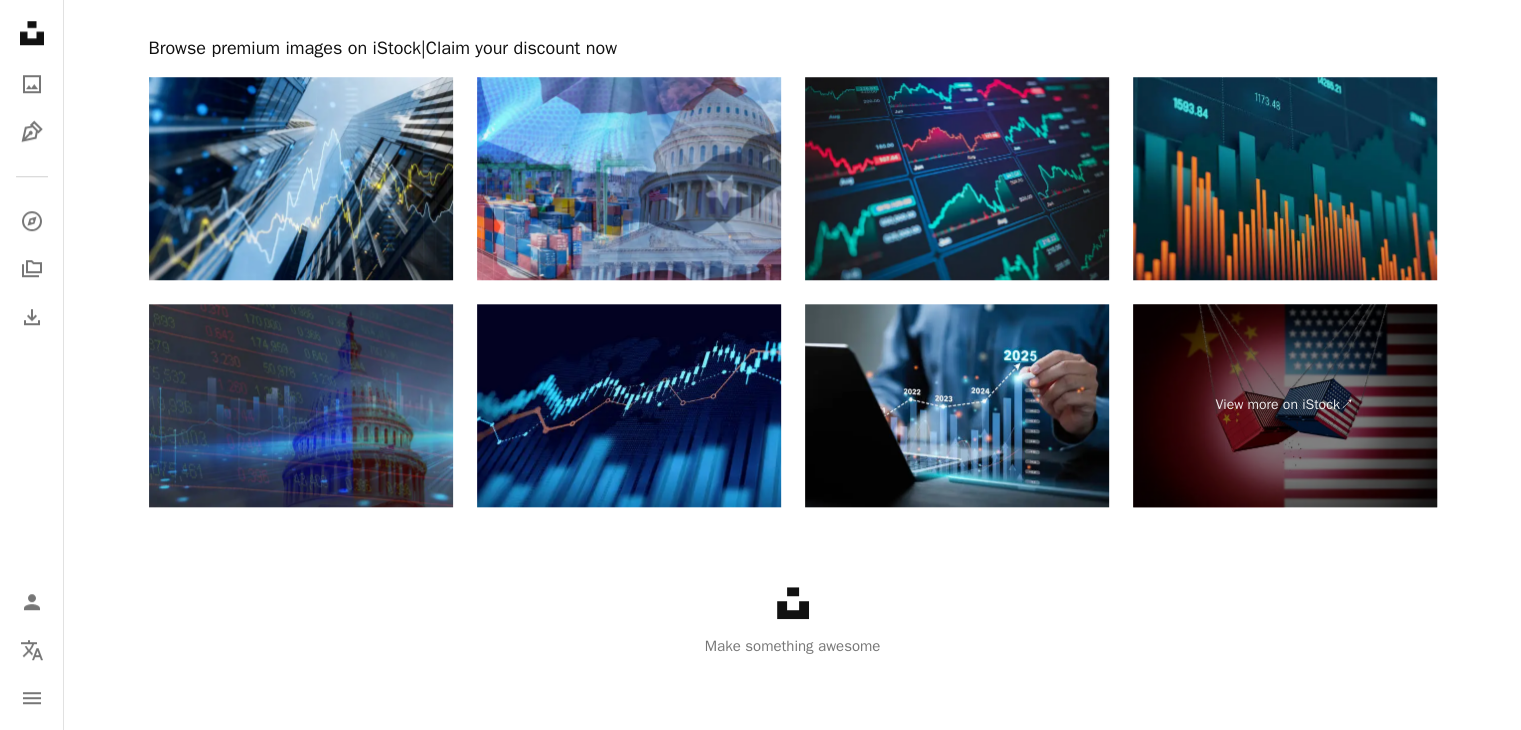 click at bounding box center [957, 178] 